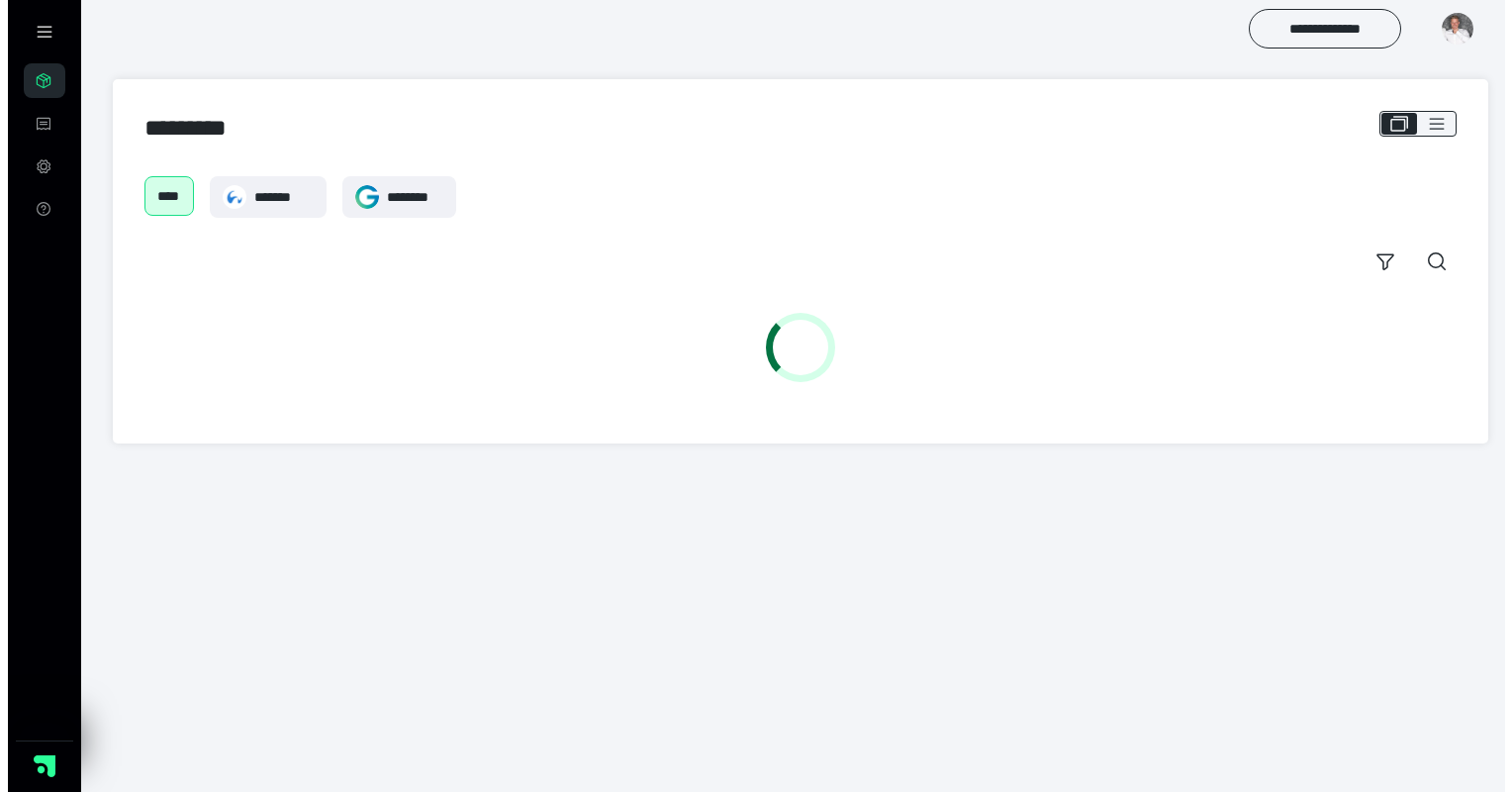 scroll, scrollTop: 0, scrollLeft: 0, axis: both 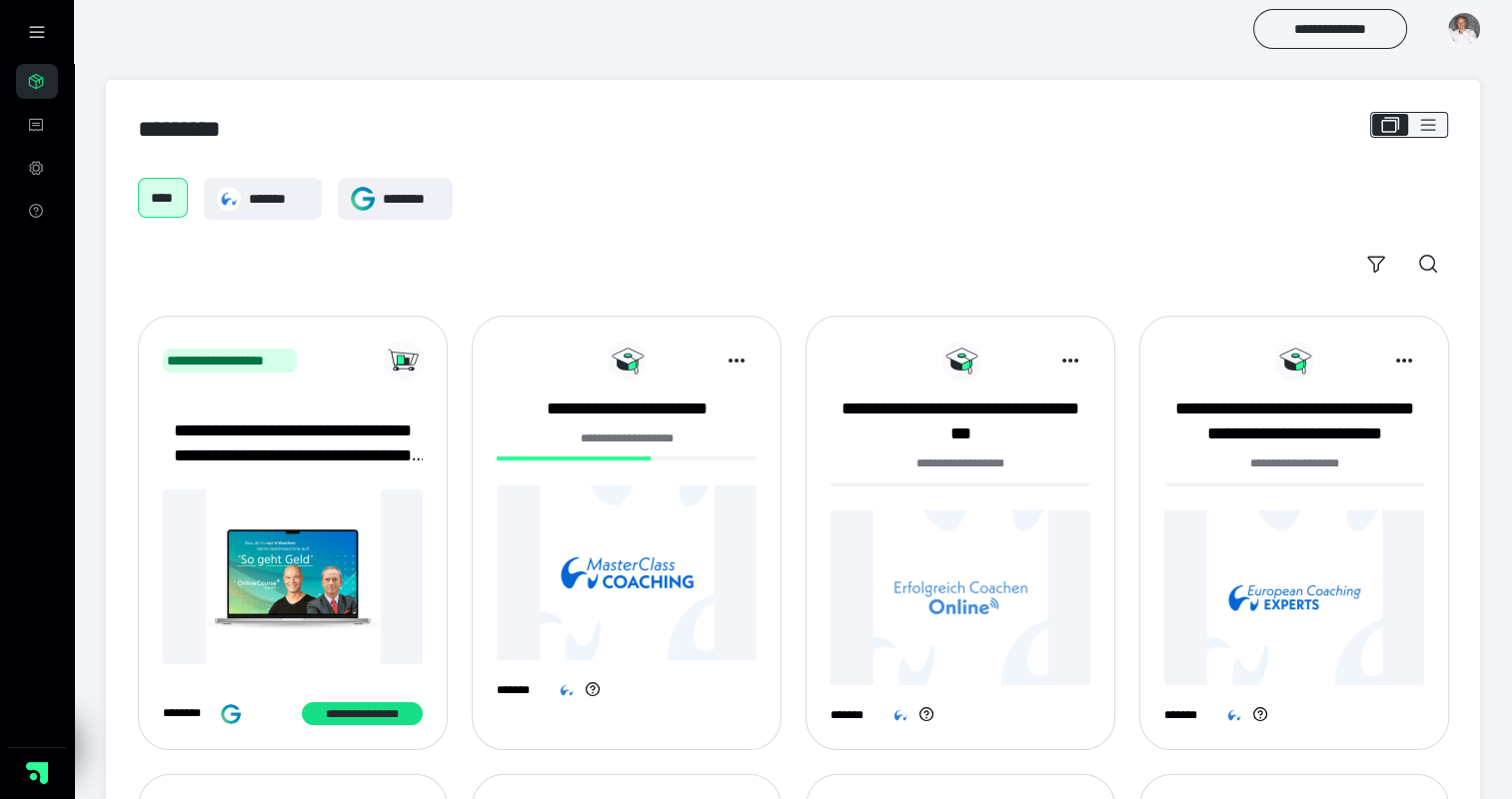 click at bounding box center (627, 572) 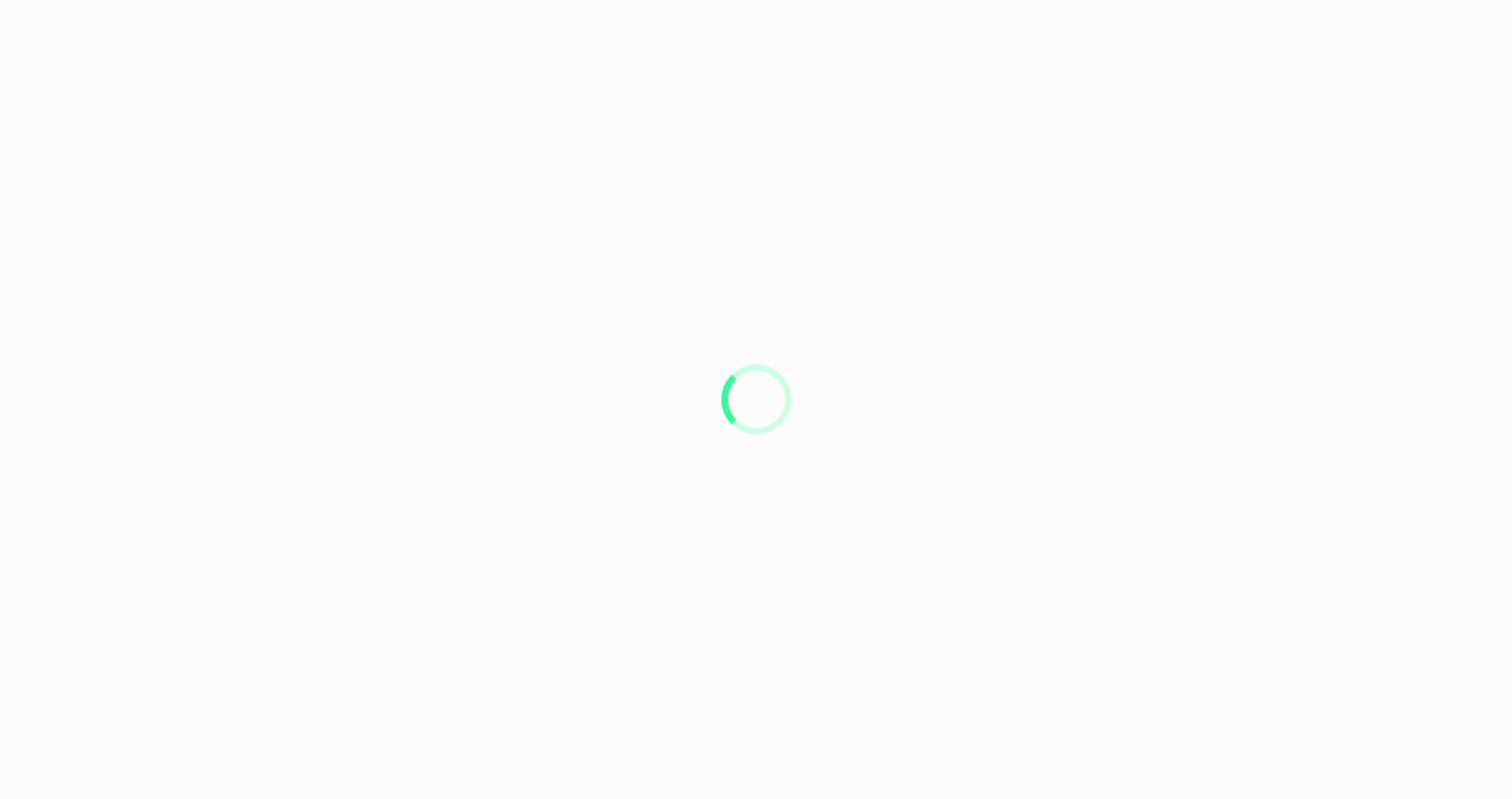 scroll, scrollTop: 0, scrollLeft: 0, axis: both 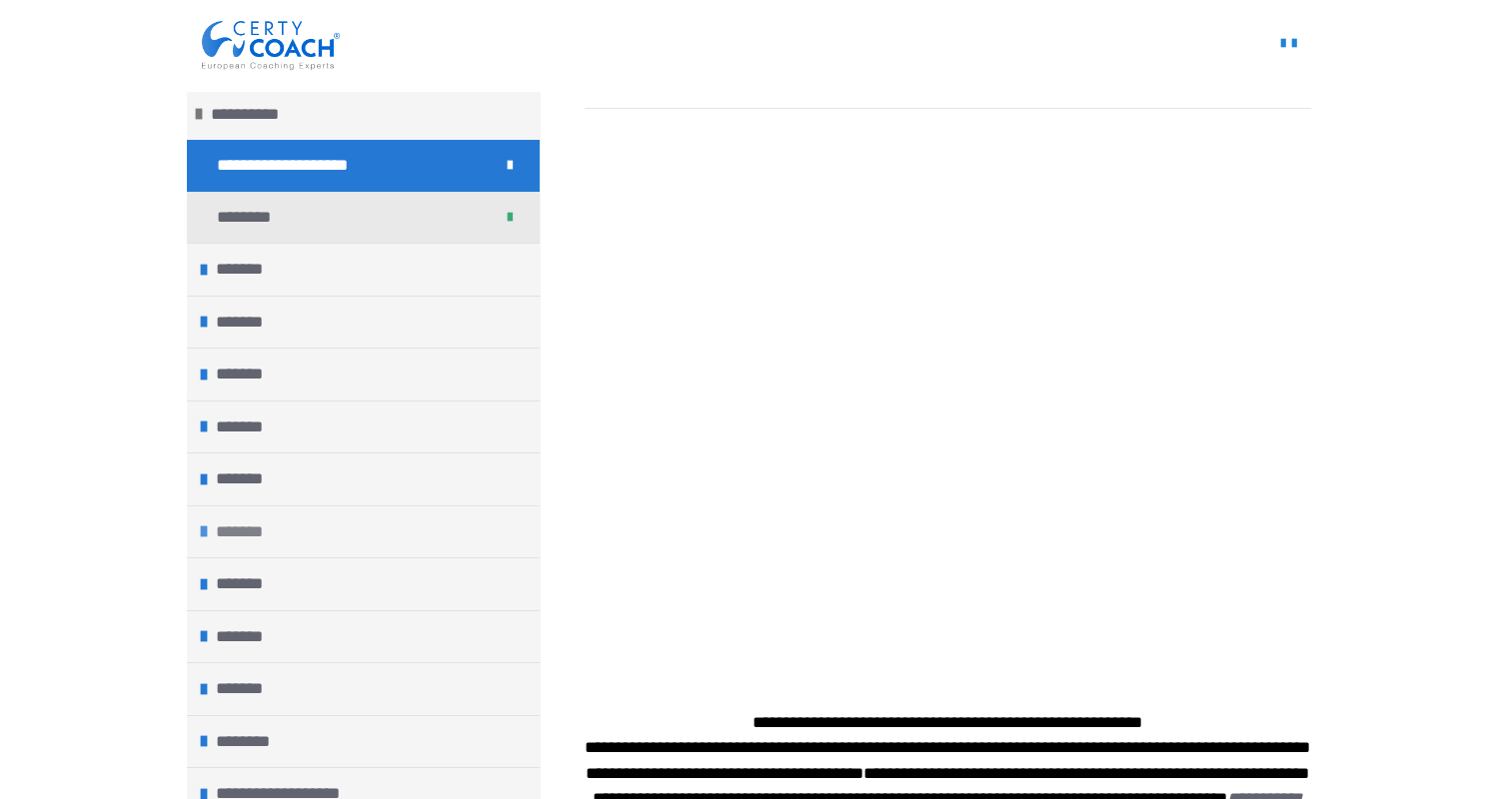 click on "*******" at bounding box center [363, 531] 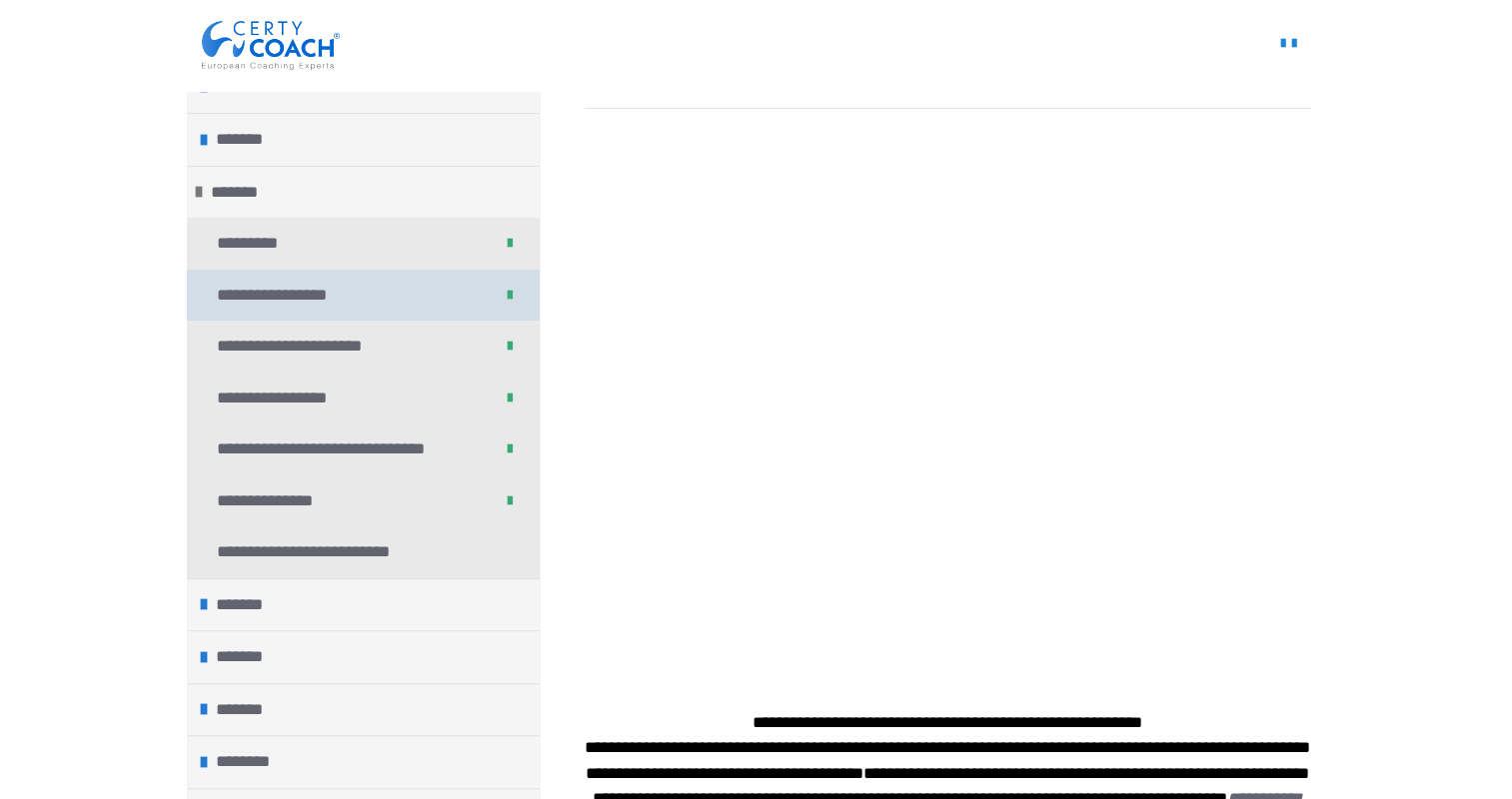 scroll, scrollTop: 396, scrollLeft: 0, axis: vertical 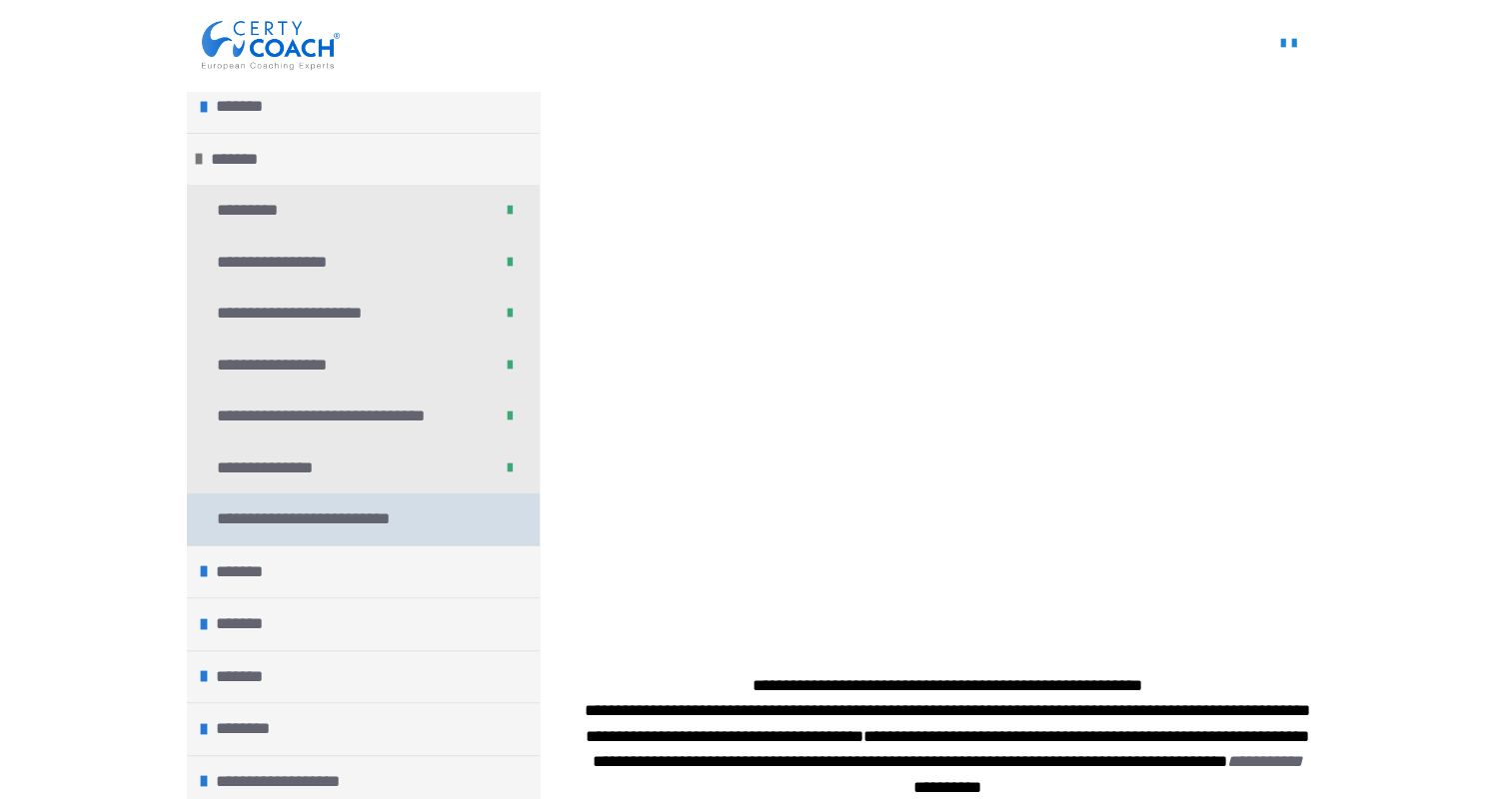 click on "**********" at bounding box center [314, 519] 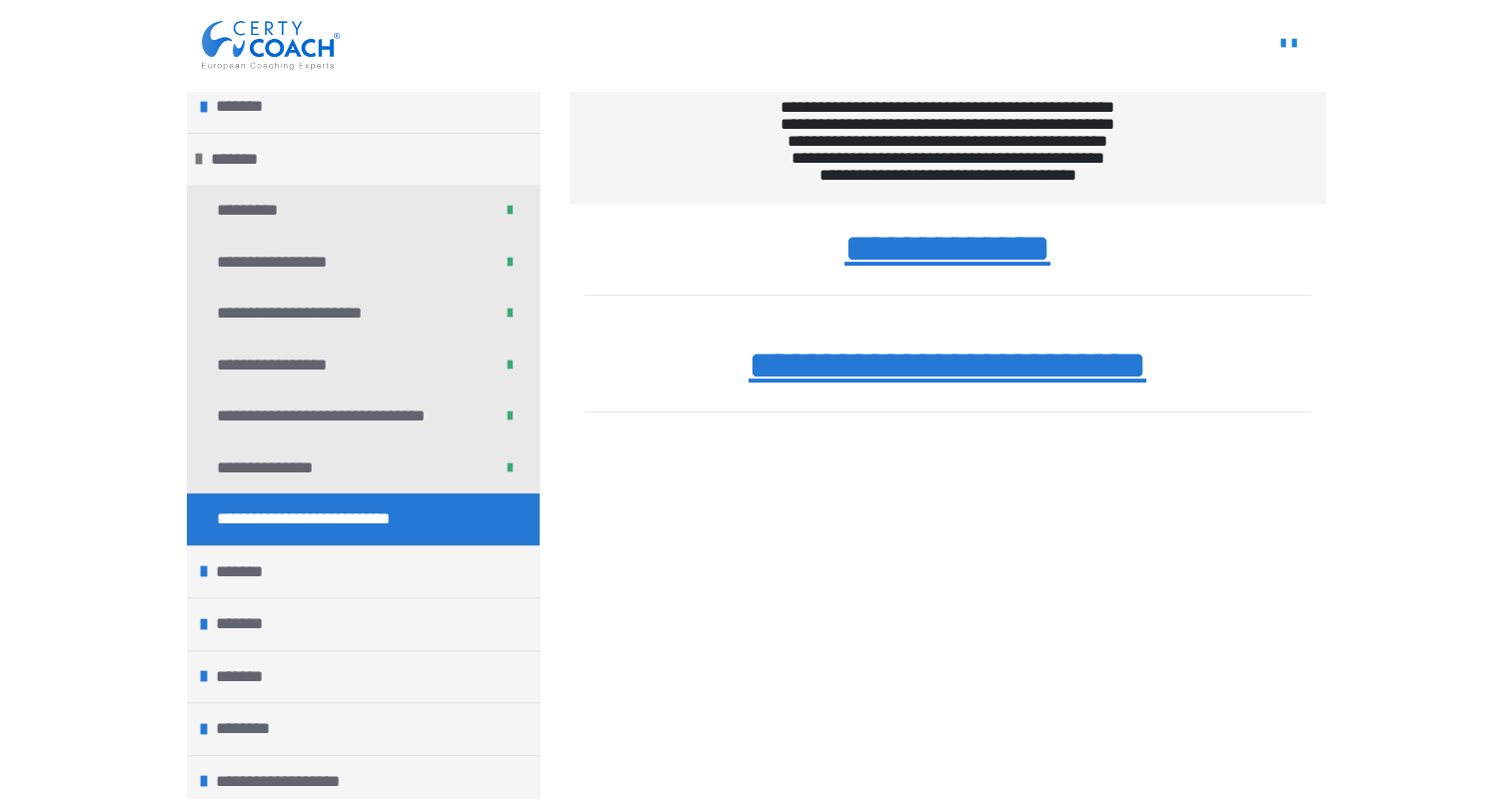 scroll, scrollTop: 317, scrollLeft: 0, axis: vertical 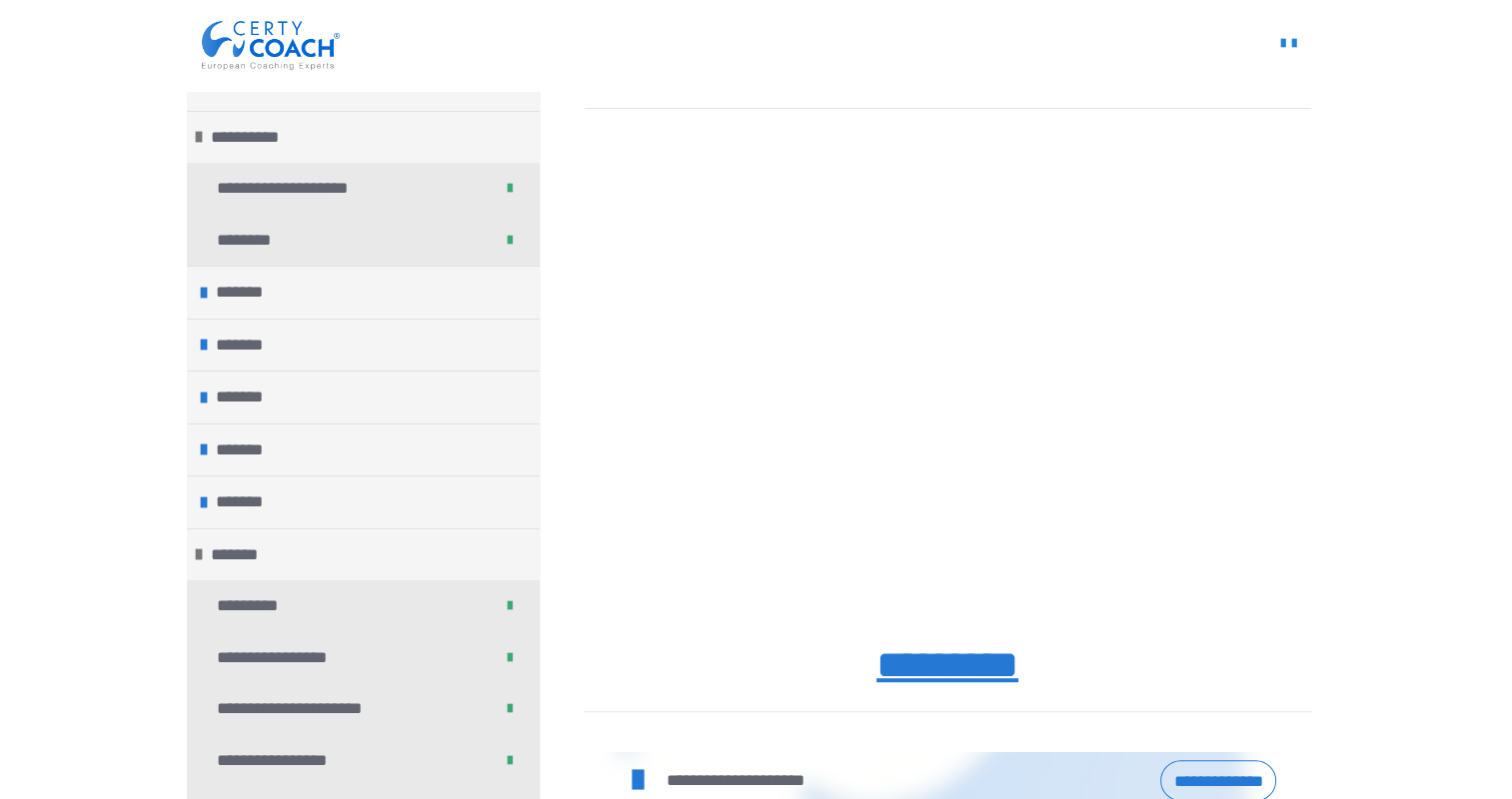 click on "**********" at bounding box center (756, 947) 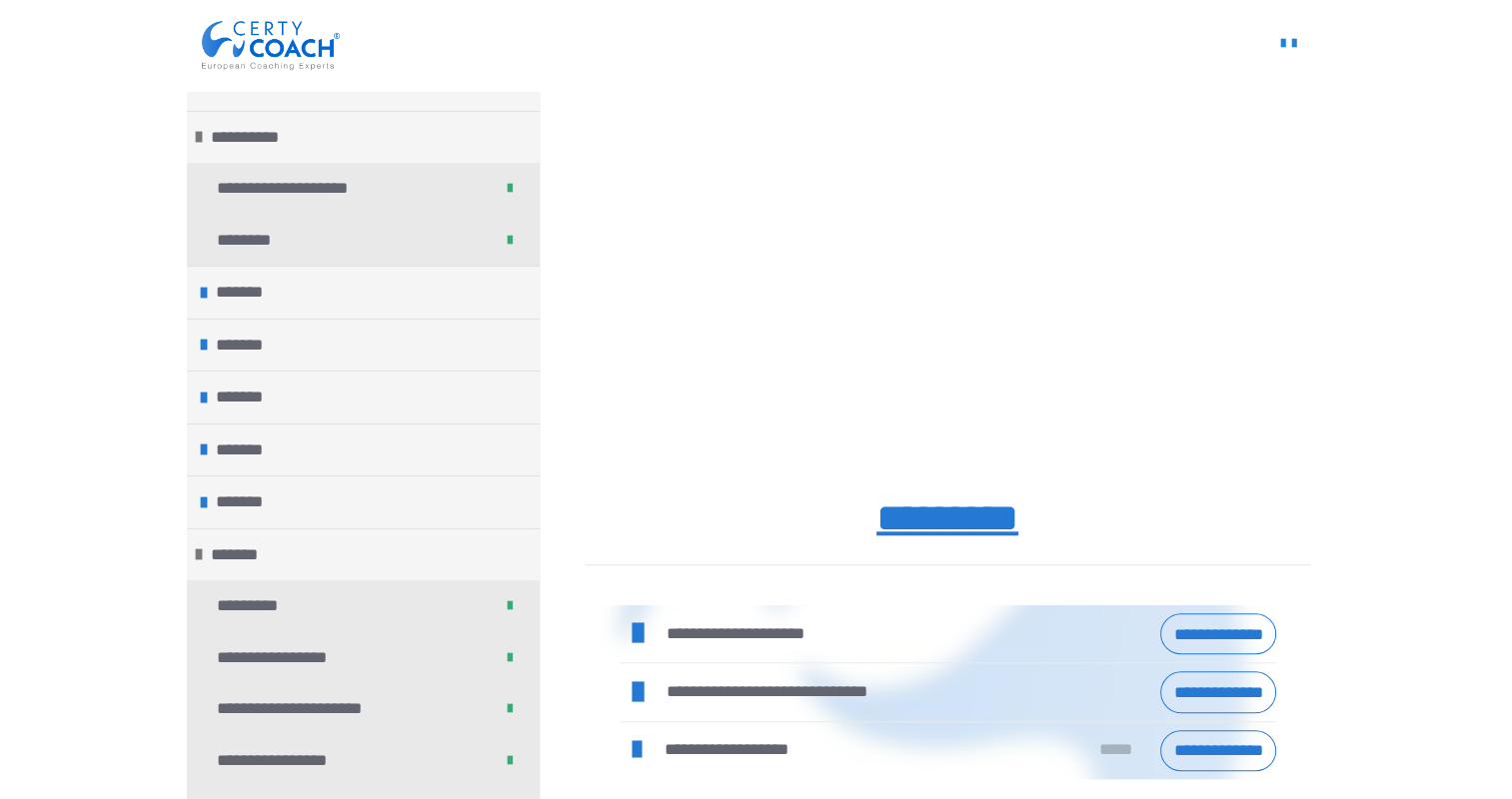 scroll, scrollTop: 1607, scrollLeft: 0, axis: vertical 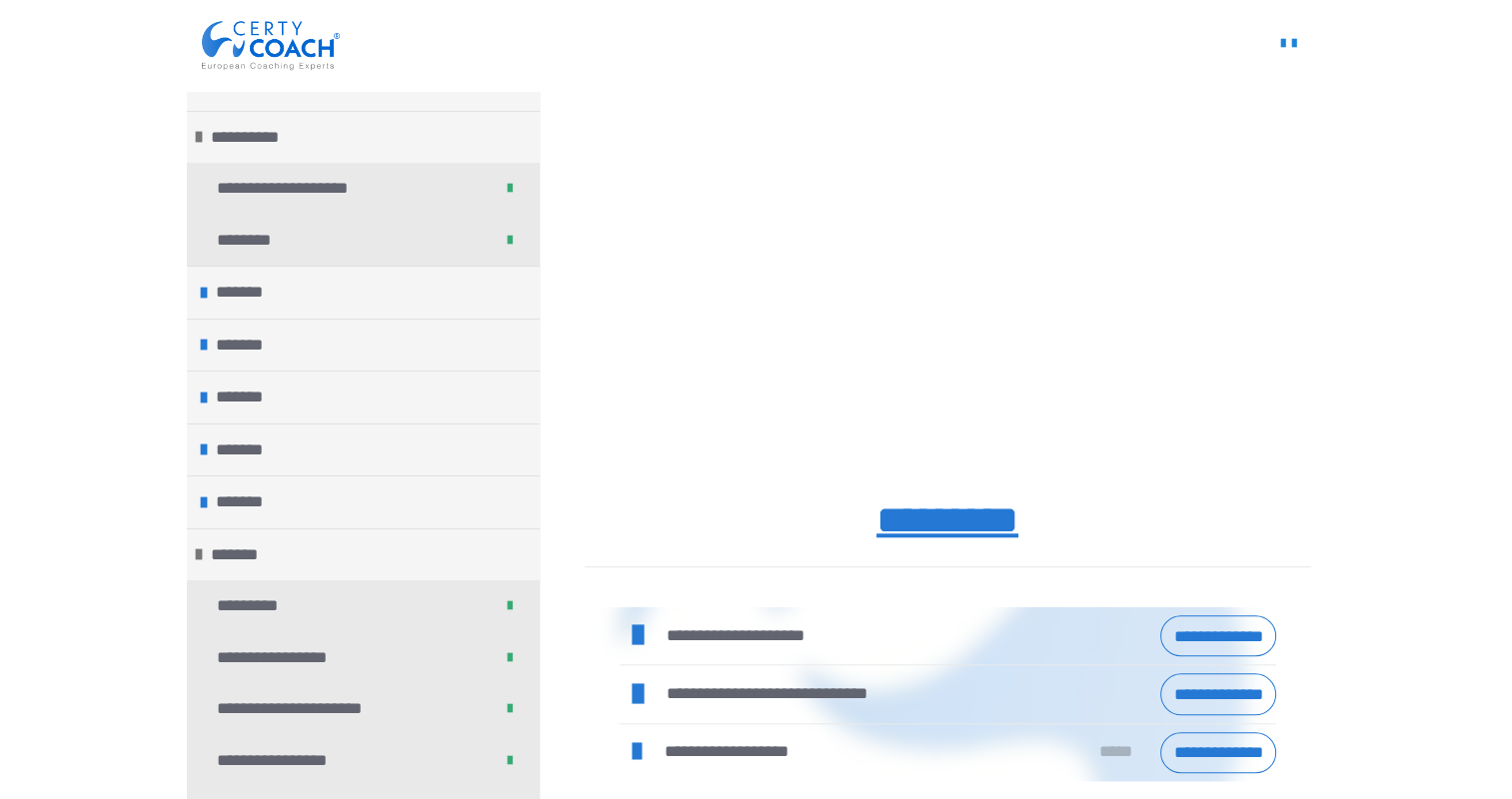 click on "**********" at bounding box center [756, 2] 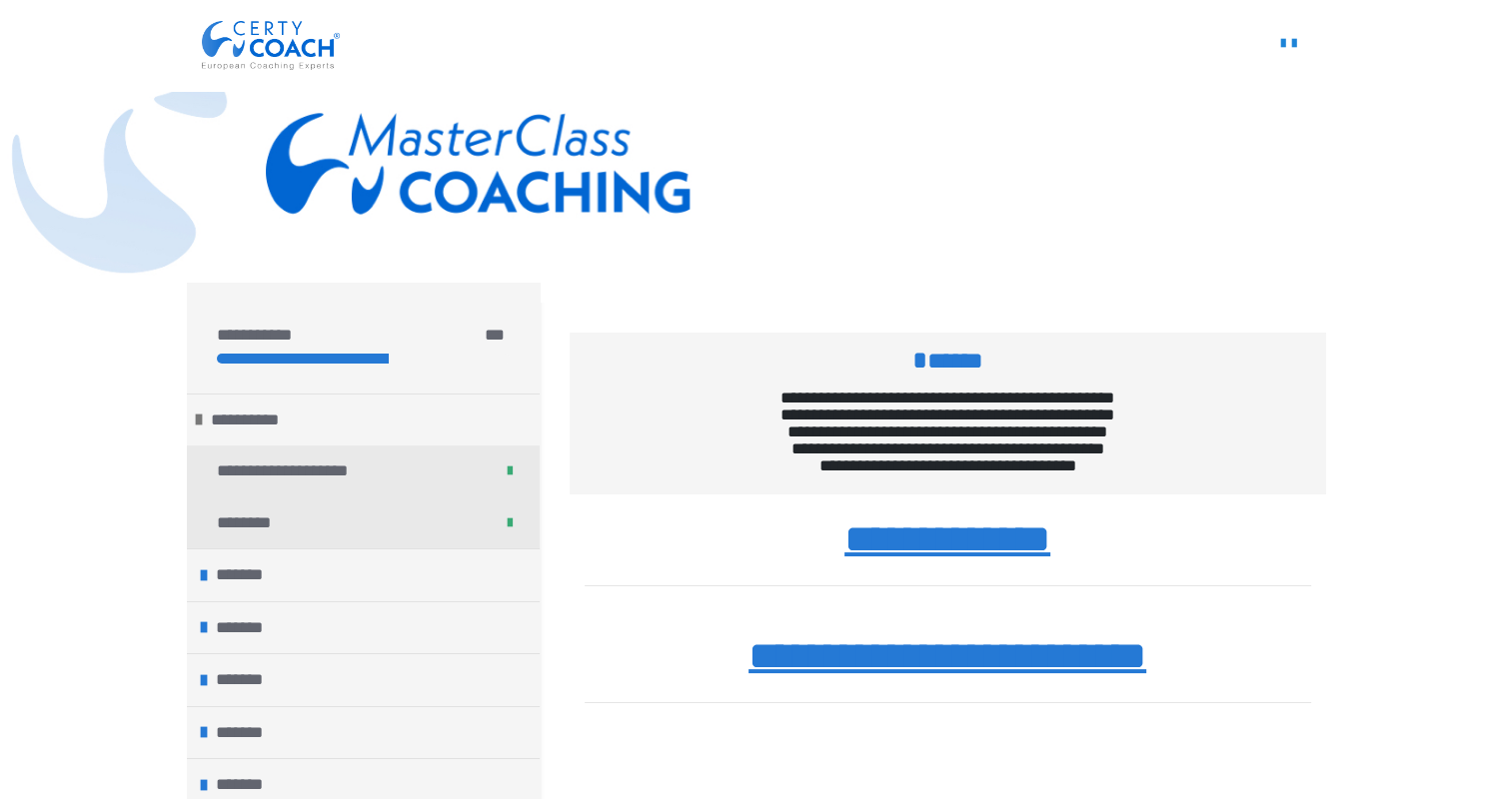 scroll, scrollTop: 0, scrollLeft: 0, axis: both 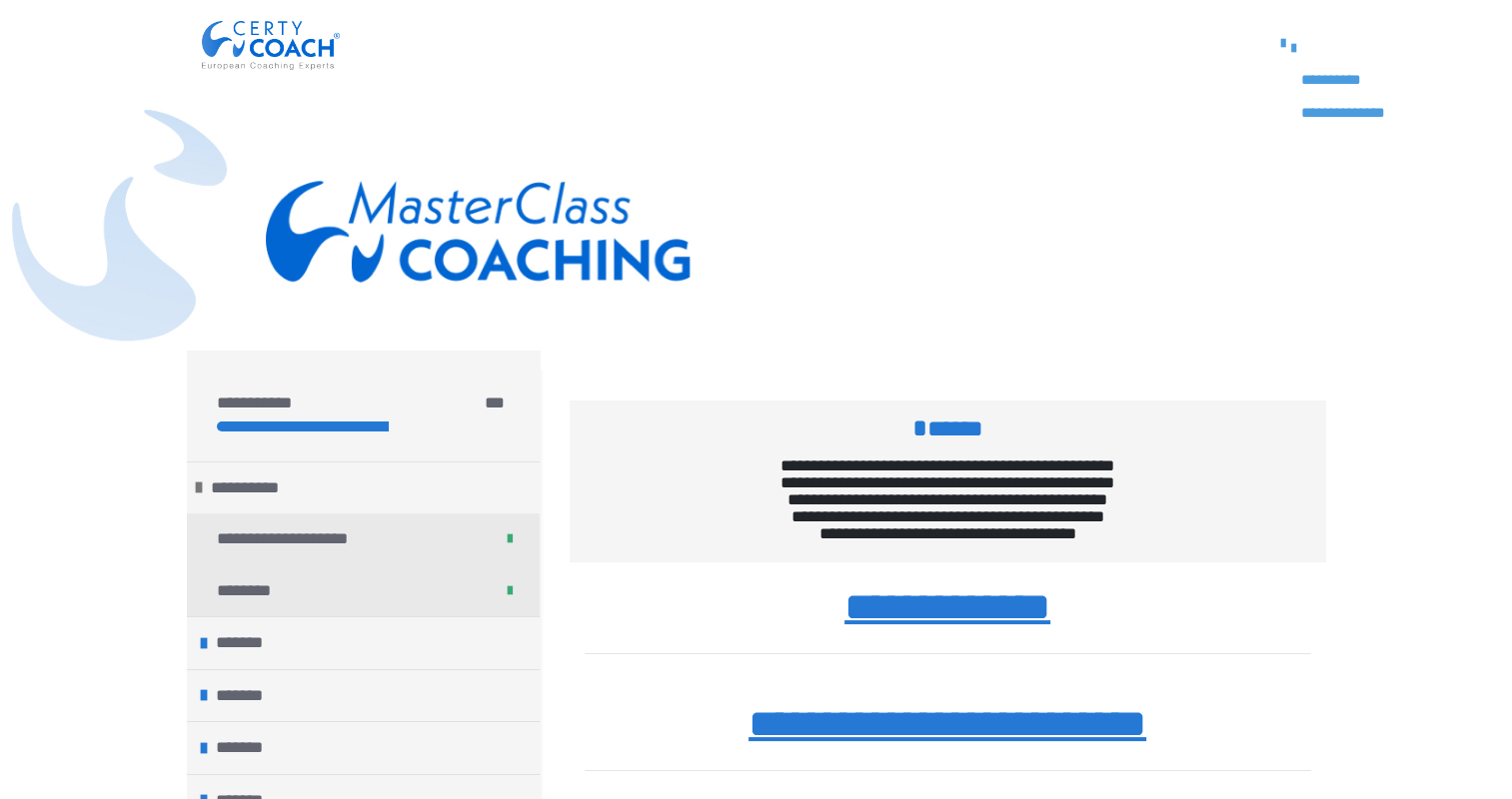 click at bounding box center (1294, 48) 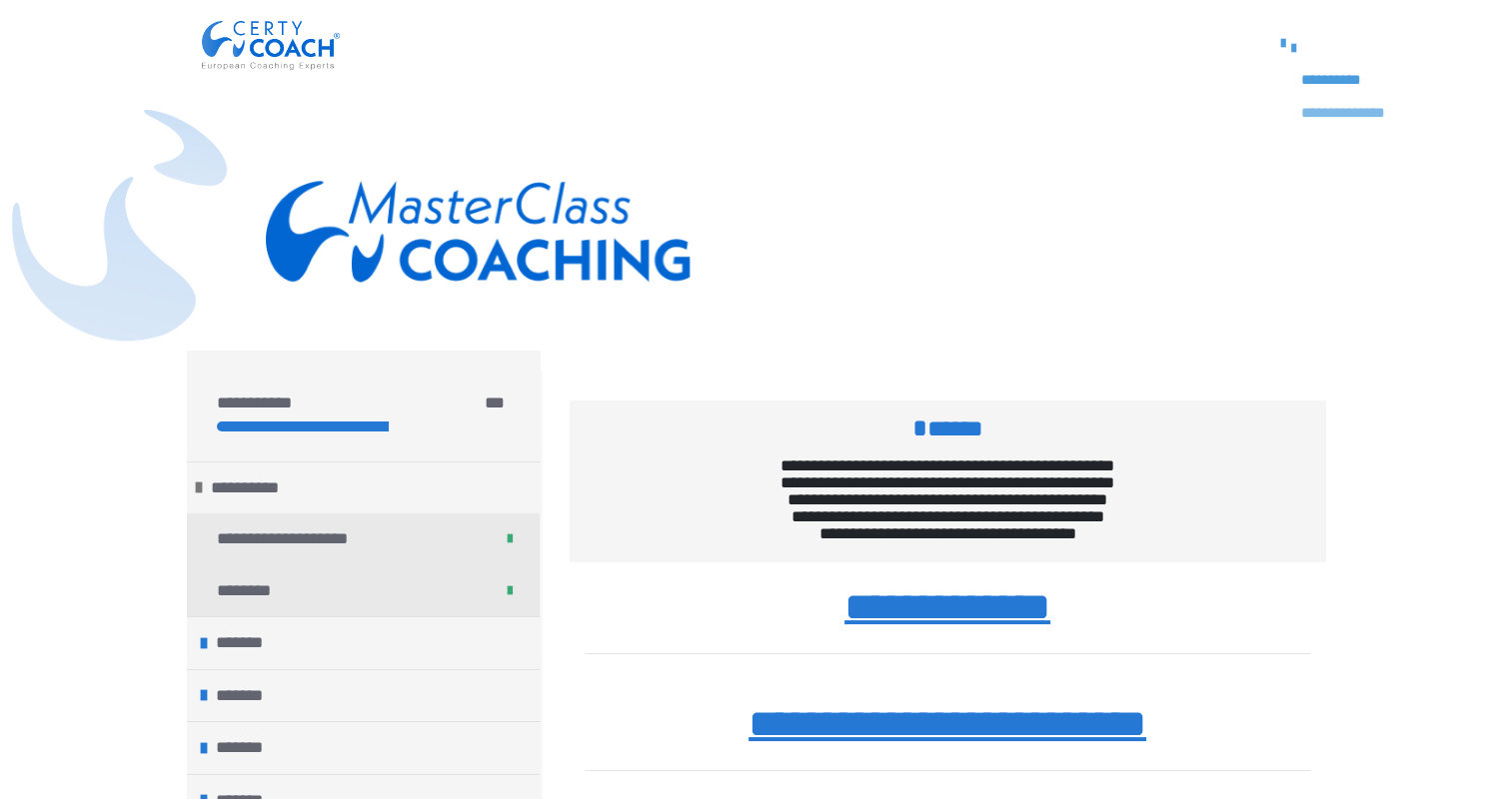 click on "**********" at bounding box center (1351, 113) 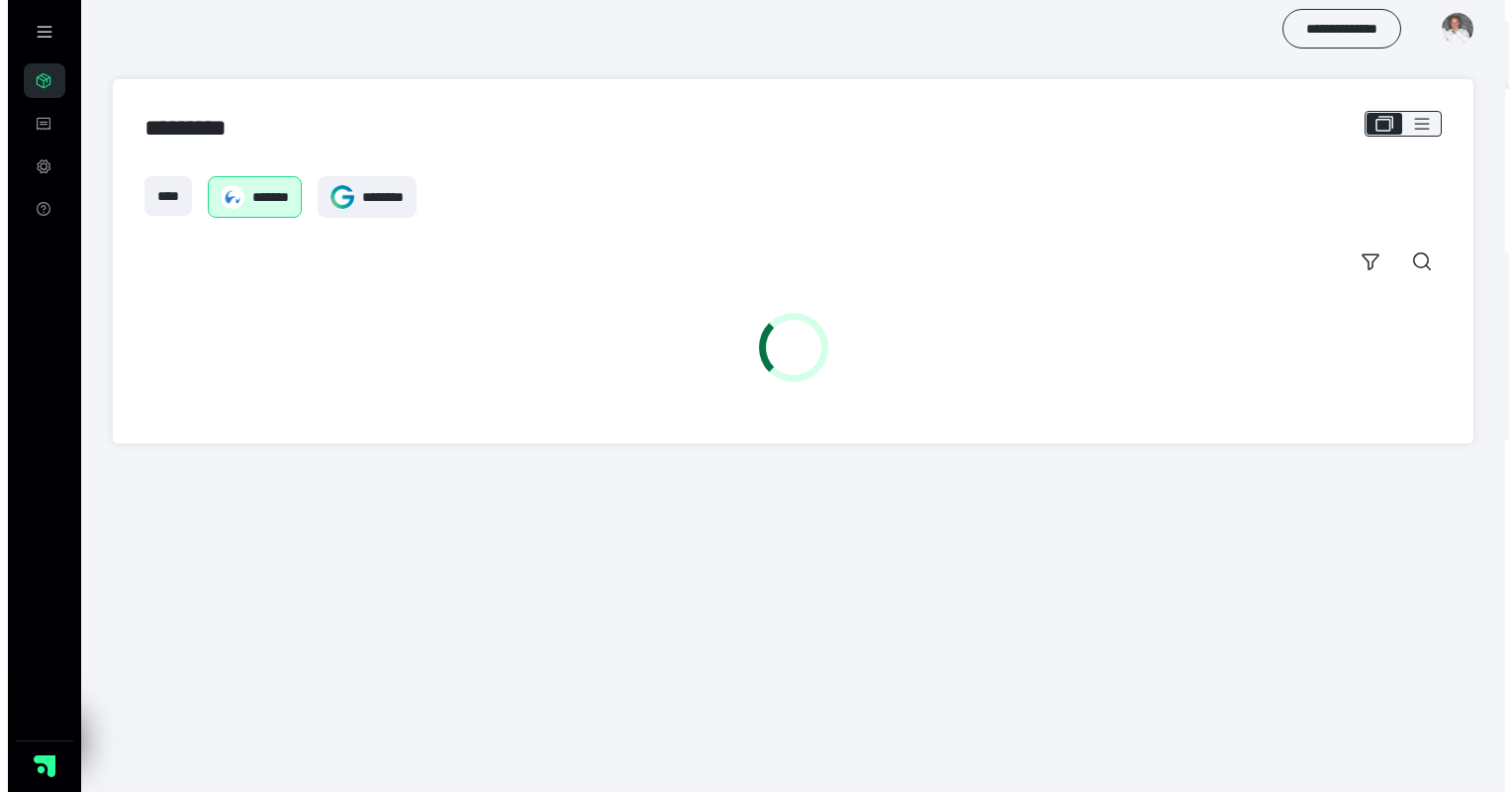 scroll, scrollTop: 0, scrollLeft: 0, axis: both 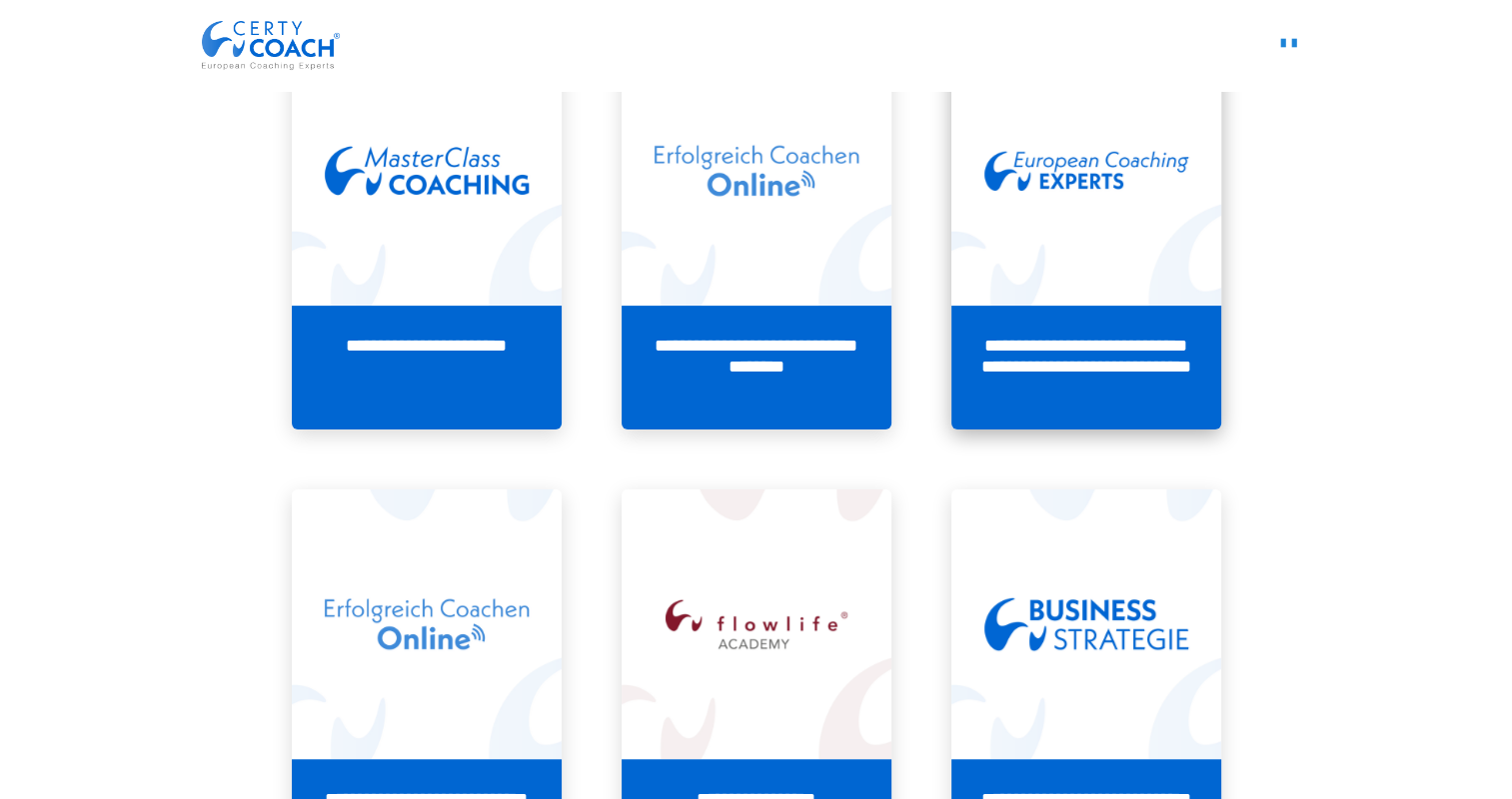 click at bounding box center [1086, 171] 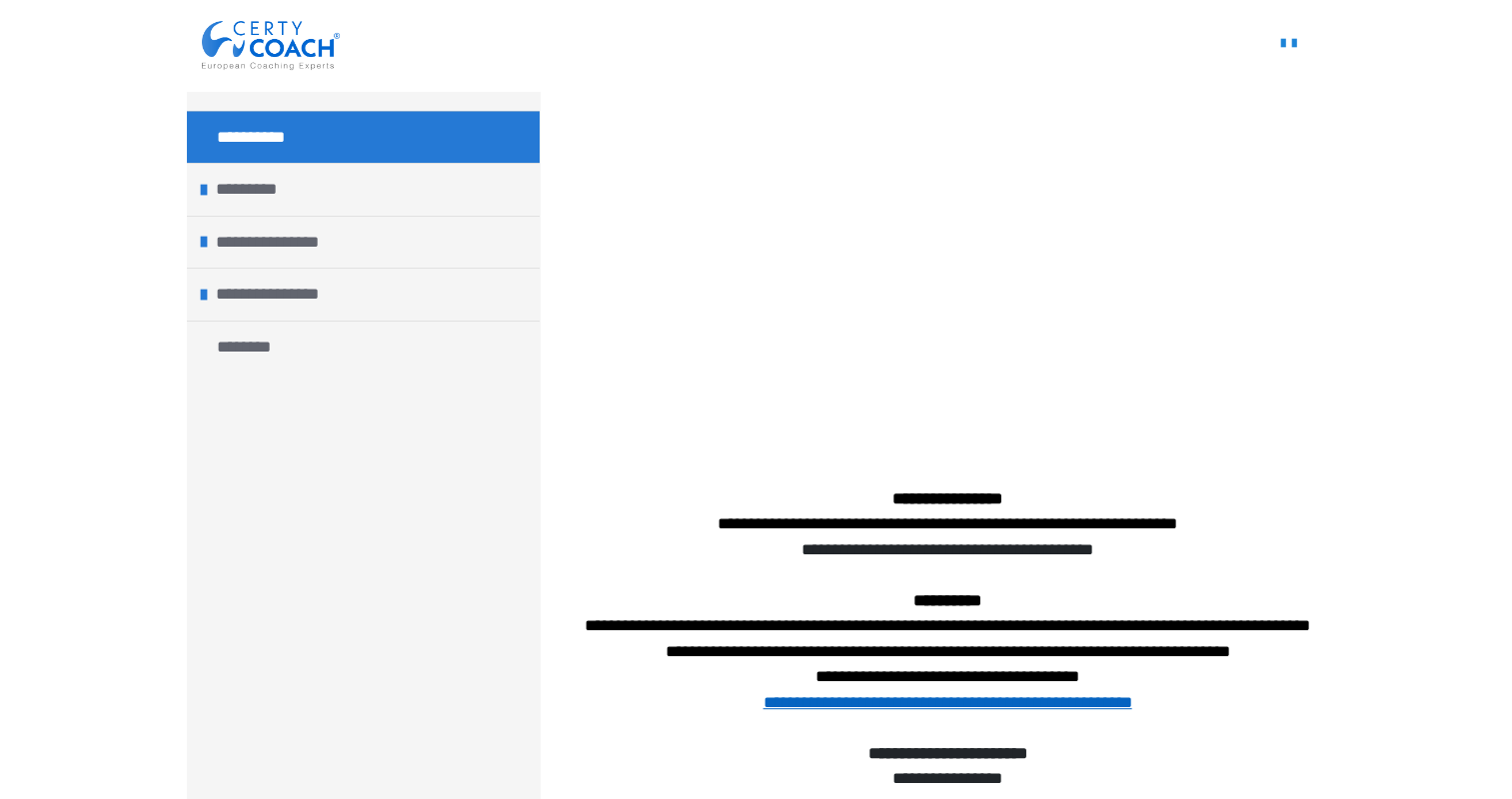 scroll, scrollTop: 651, scrollLeft: 0, axis: vertical 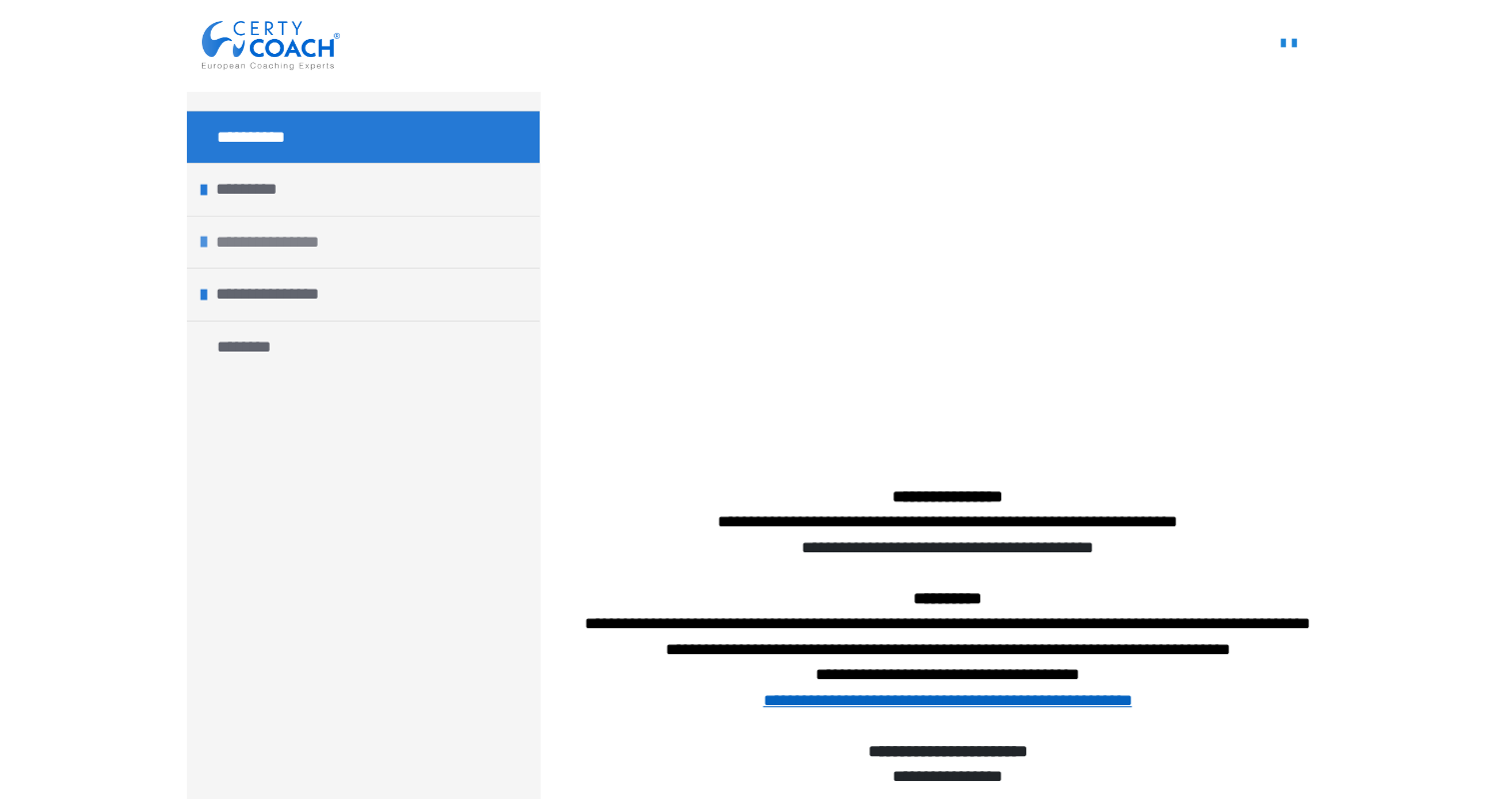 click on "**********" at bounding box center (363, 242) 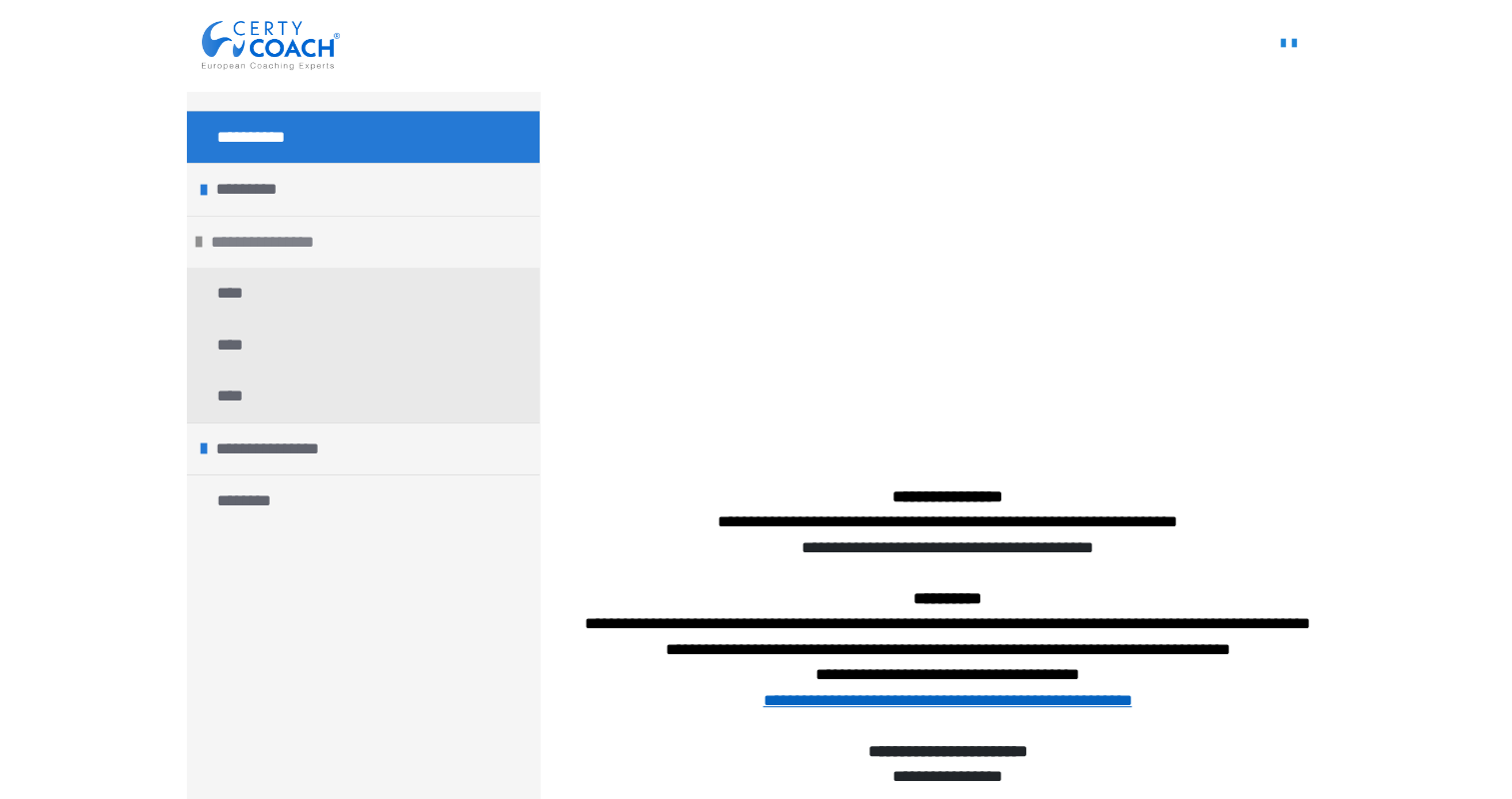 click on "**********" at bounding box center [363, 242] 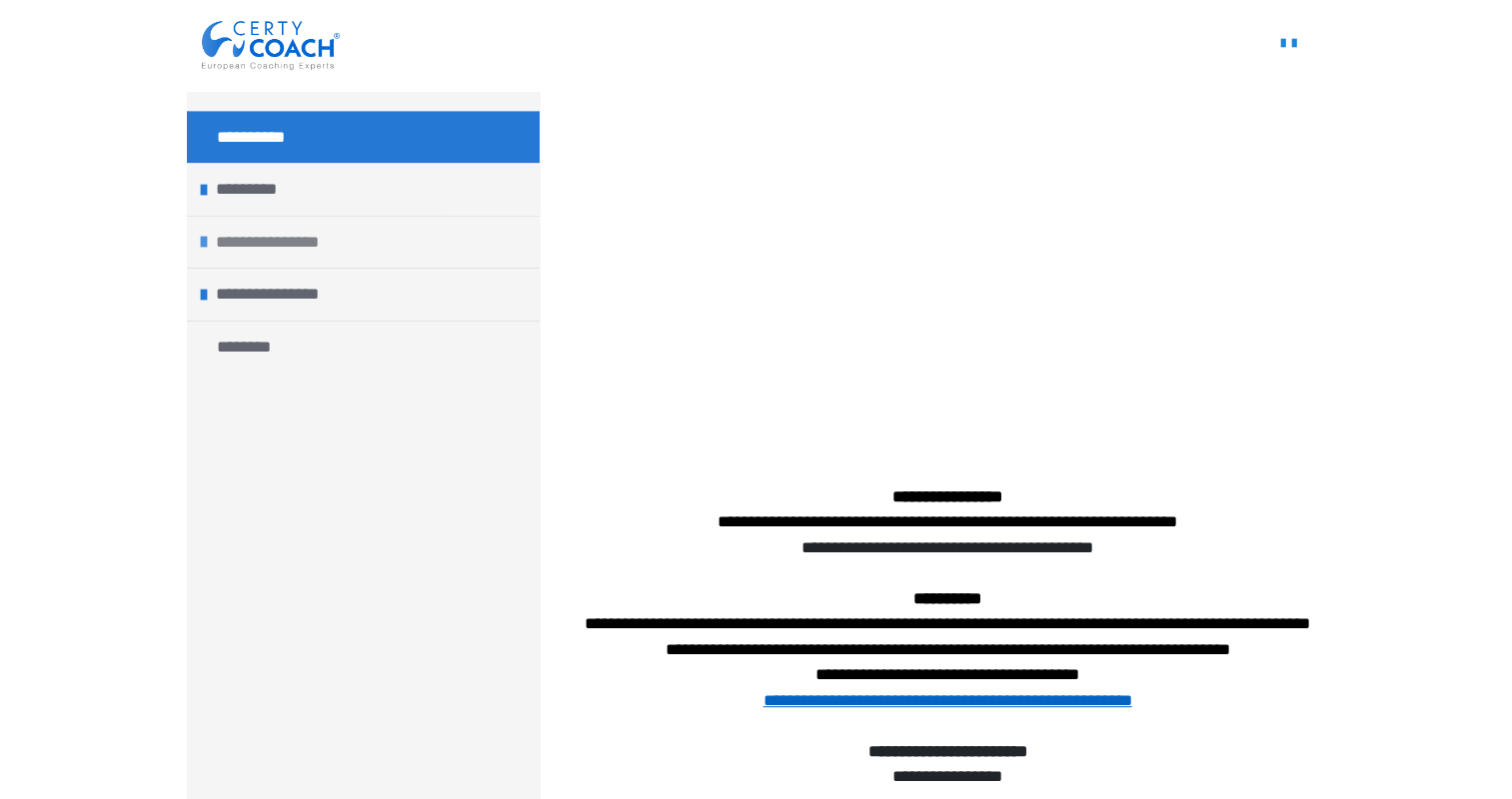 click on "**********" at bounding box center (363, 242) 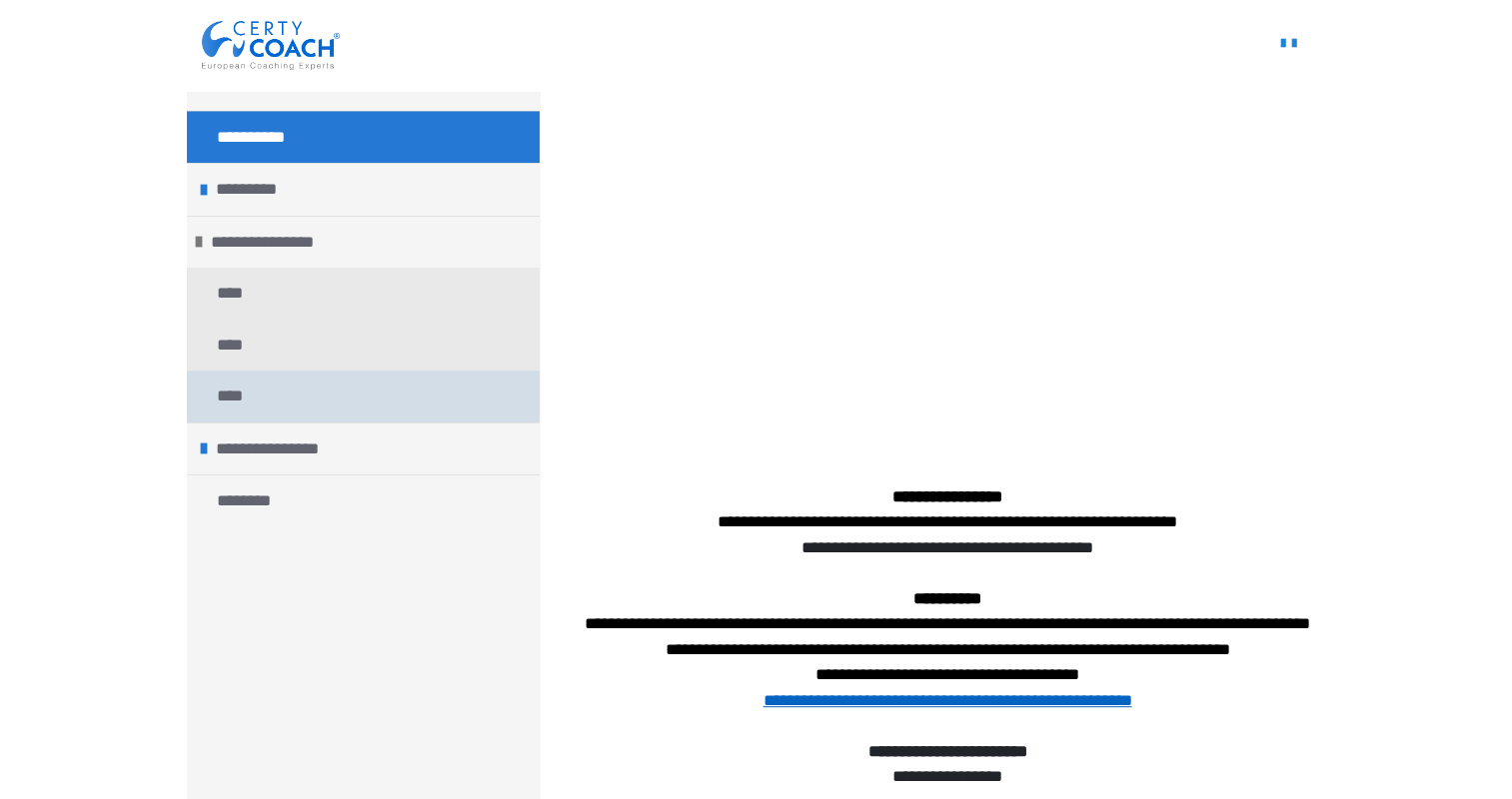 click on "****" at bounding box center [363, 397] 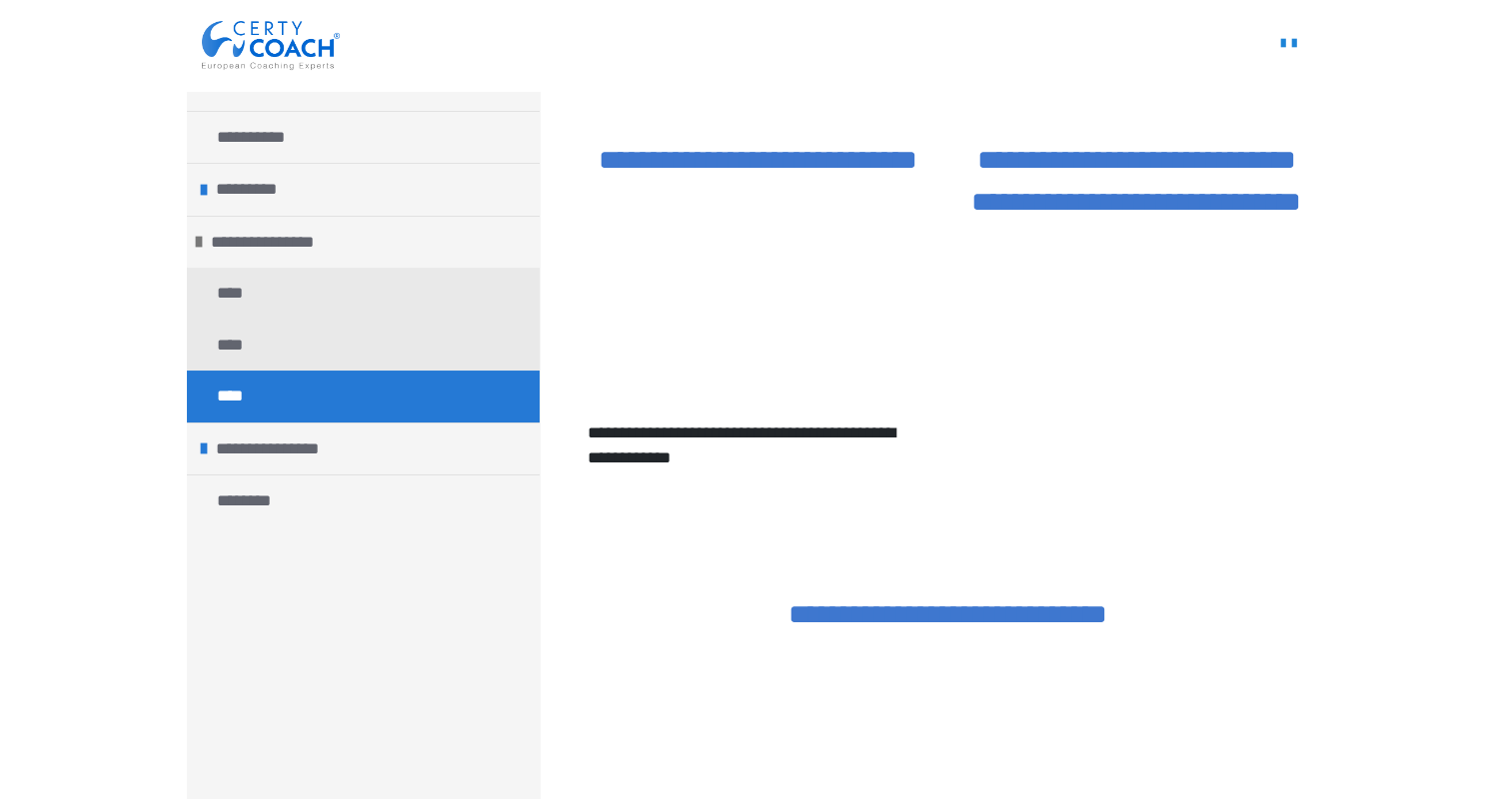 scroll, scrollTop: 462, scrollLeft: 0, axis: vertical 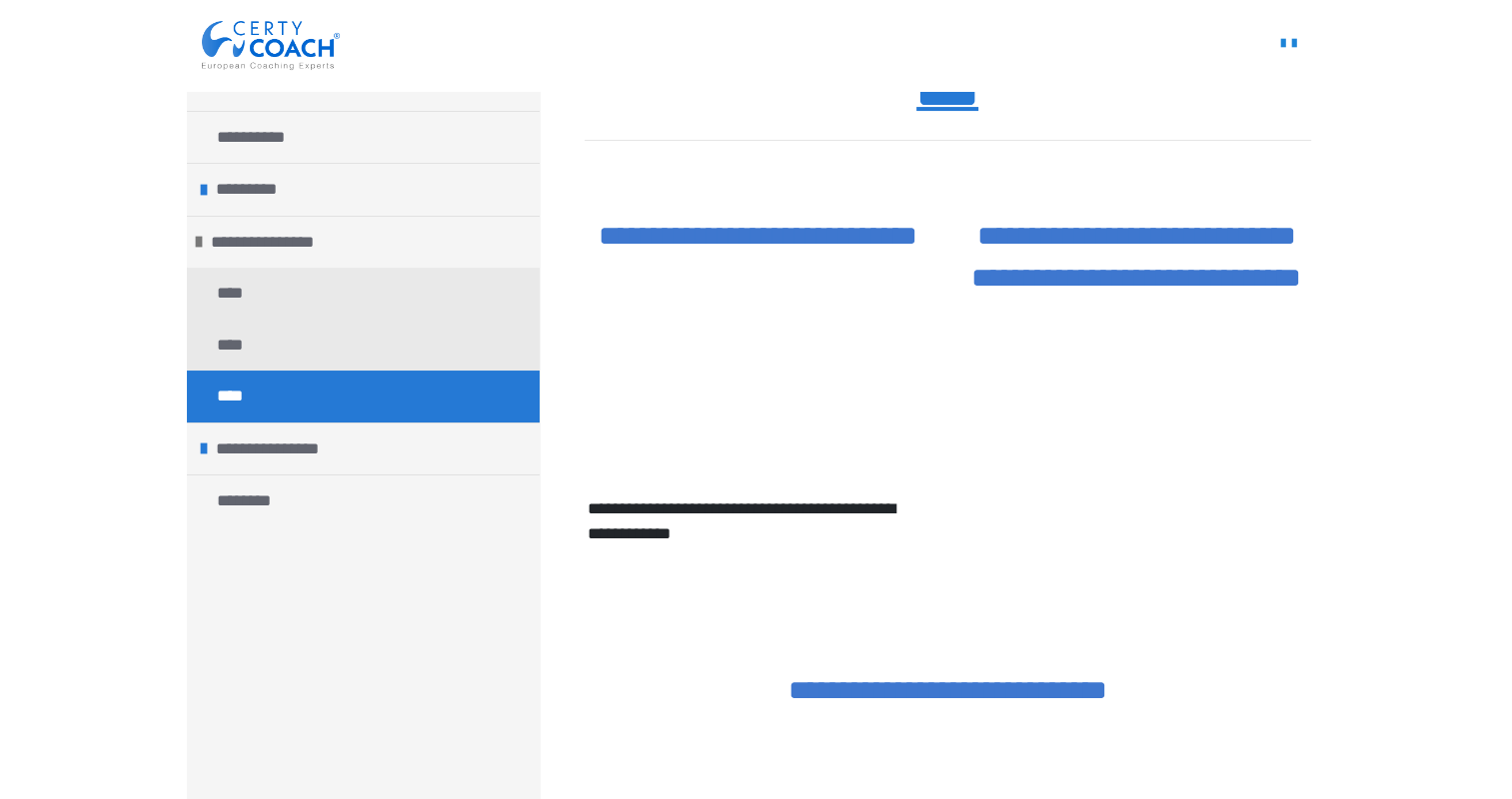 click on "**********" at bounding box center [1136, 257] 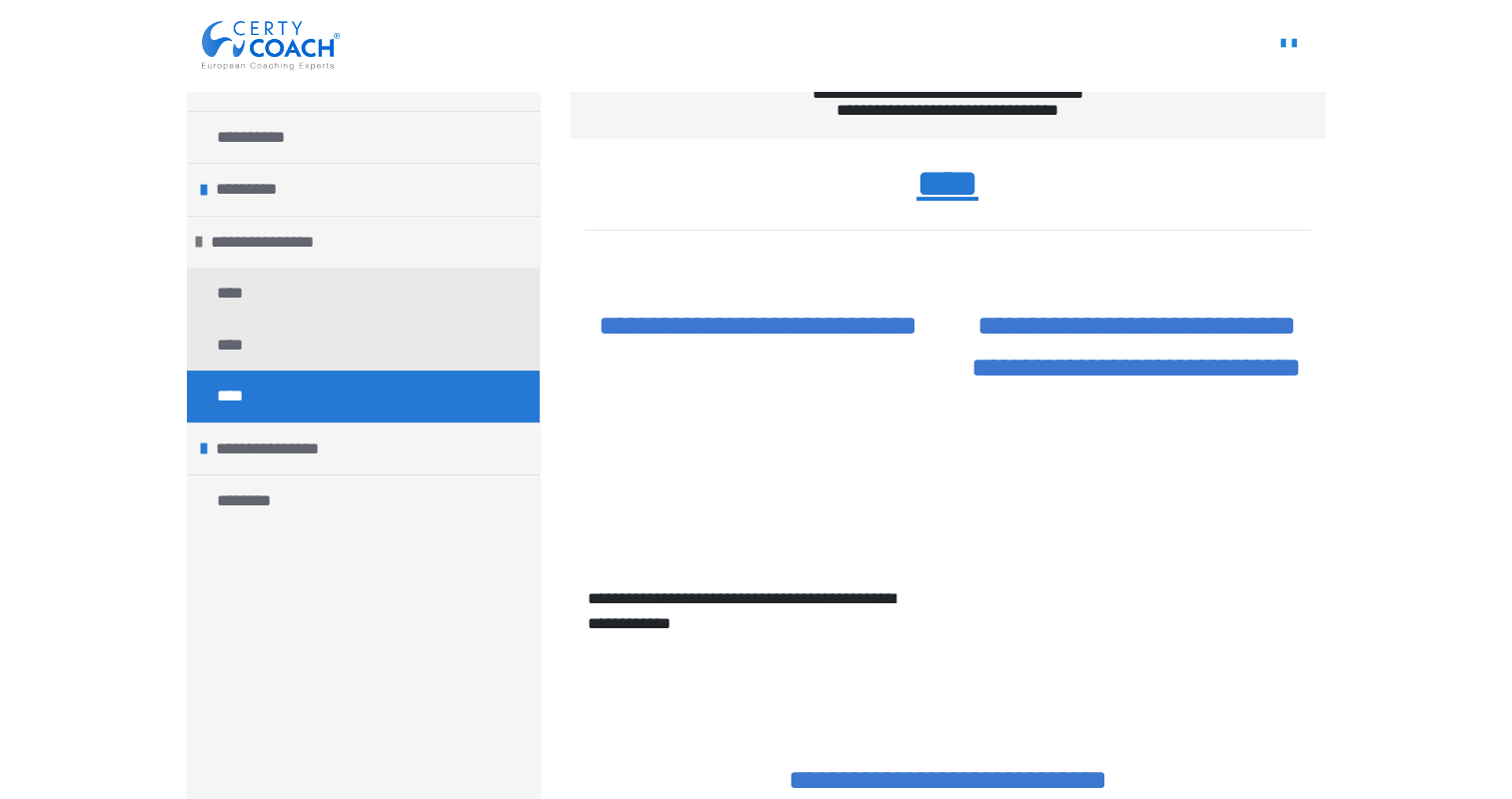scroll, scrollTop: 372, scrollLeft: 0, axis: vertical 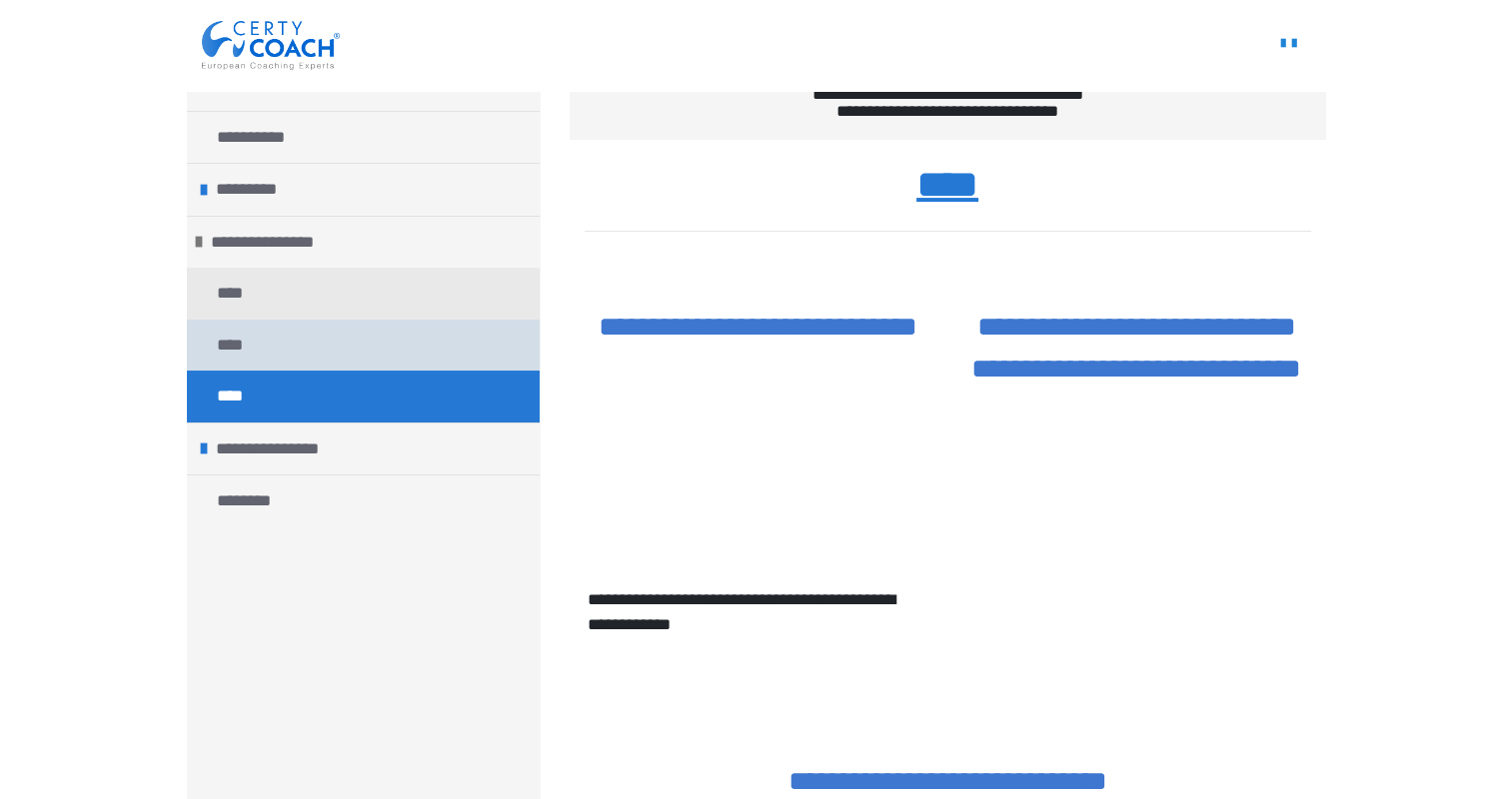 click on "****" at bounding box center (363, 346) 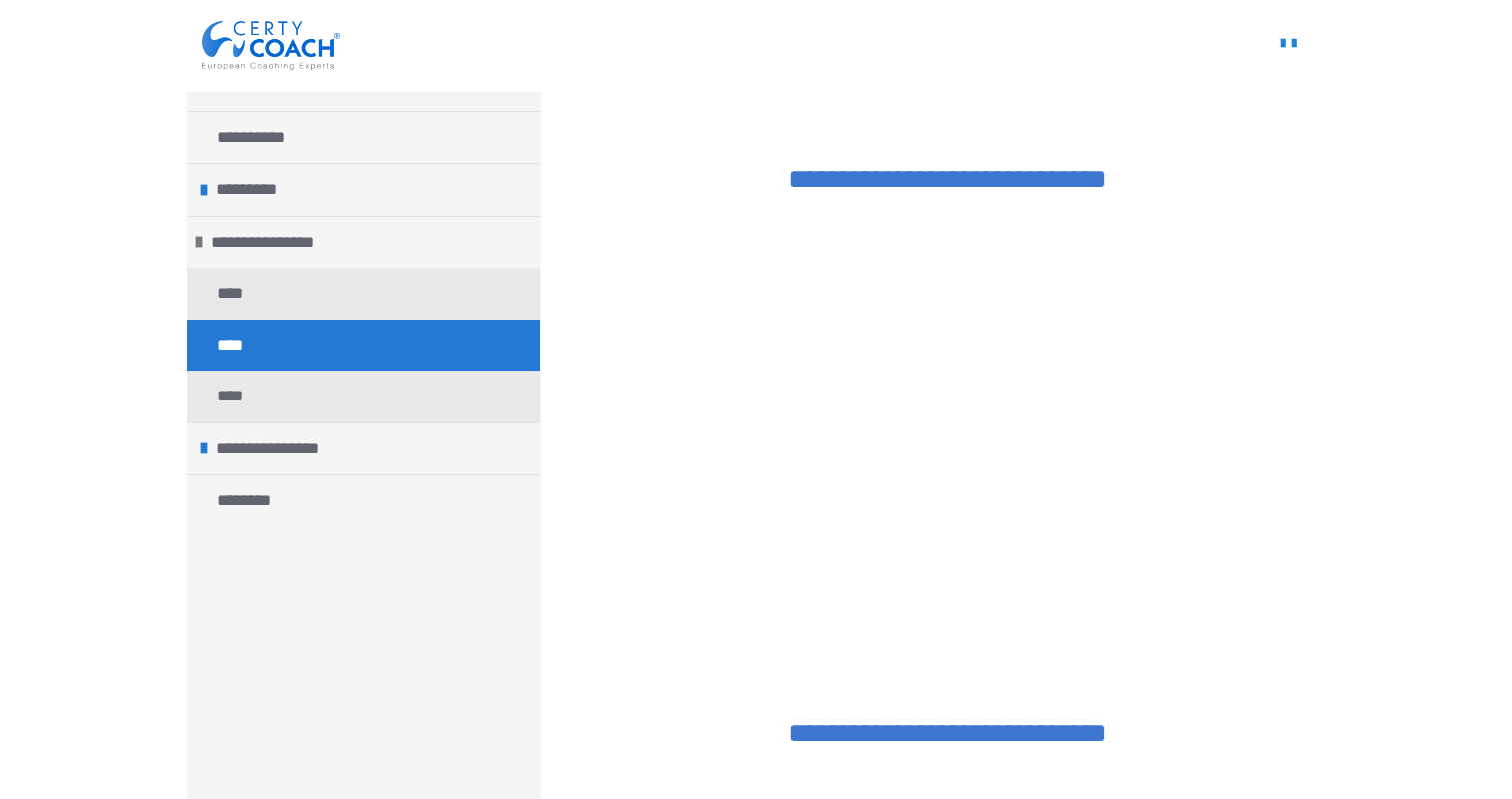 scroll, scrollTop: 540, scrollLeft: 0, axis: vertical 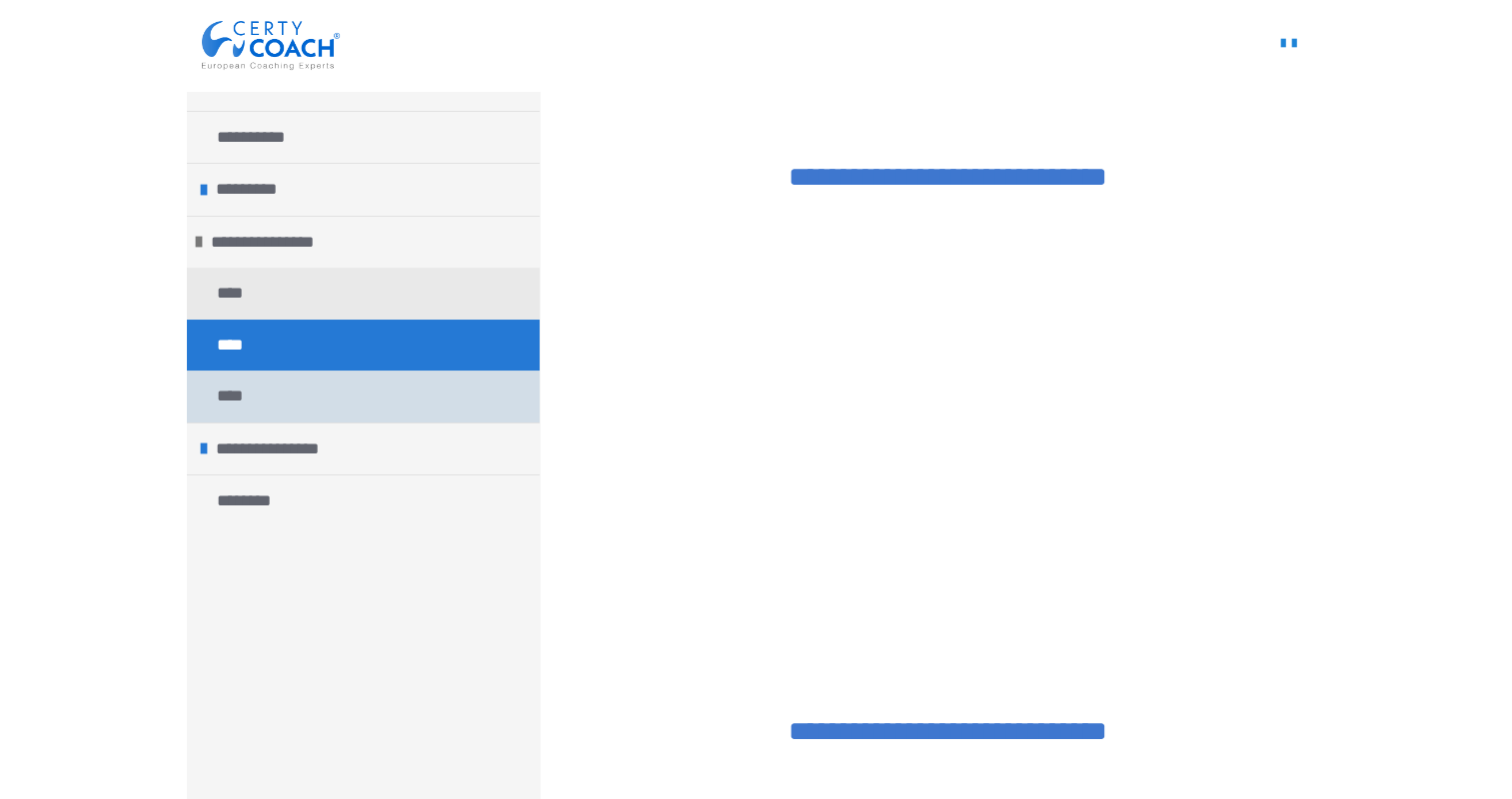 click on "****" at bounding box center (363, 397) 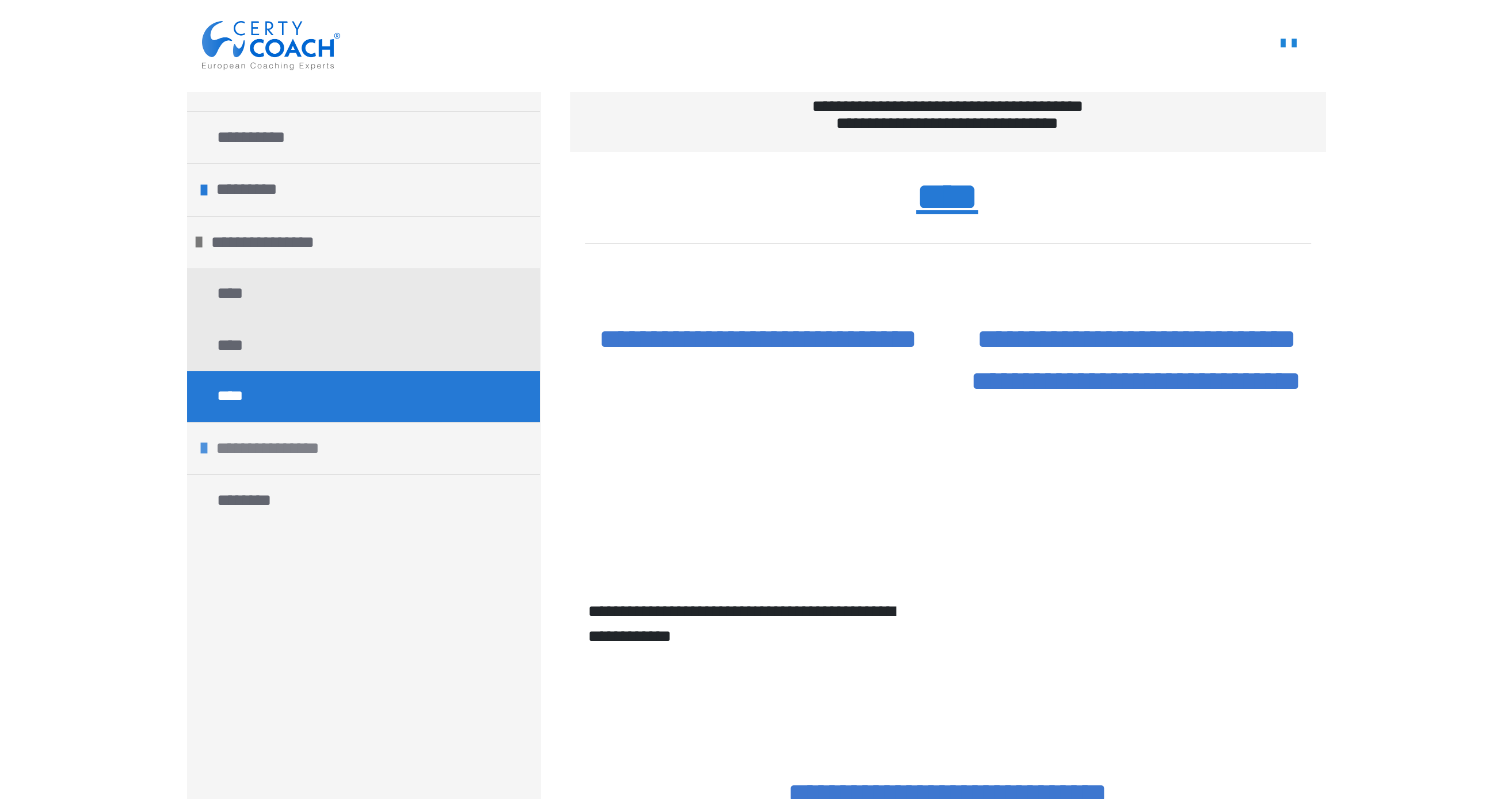 click on "**********" at bounding box center (363, 448) 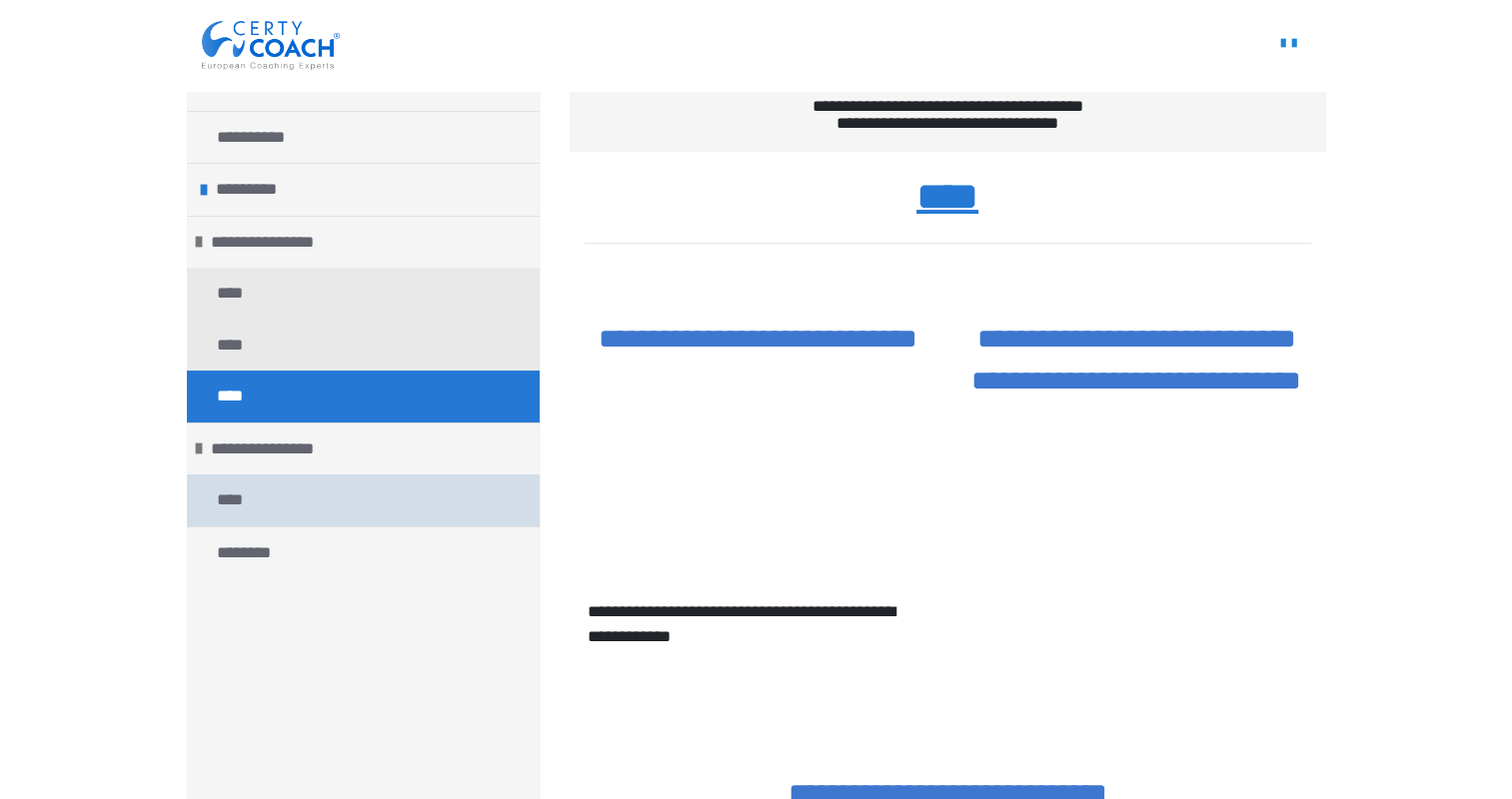 click on "****" at bounding box center [363, 500] 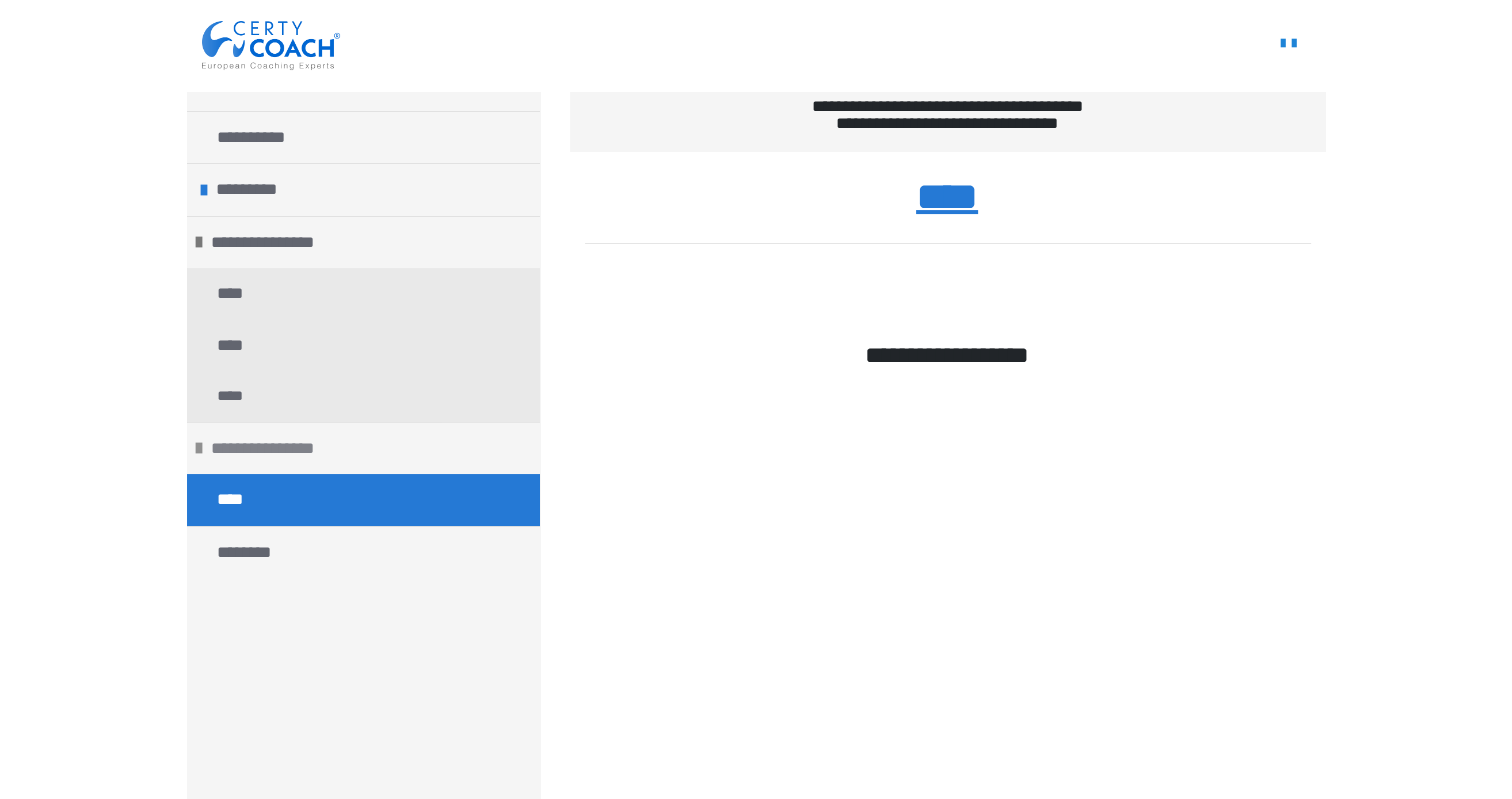 click on "**********" at bounding box center (274, 449) 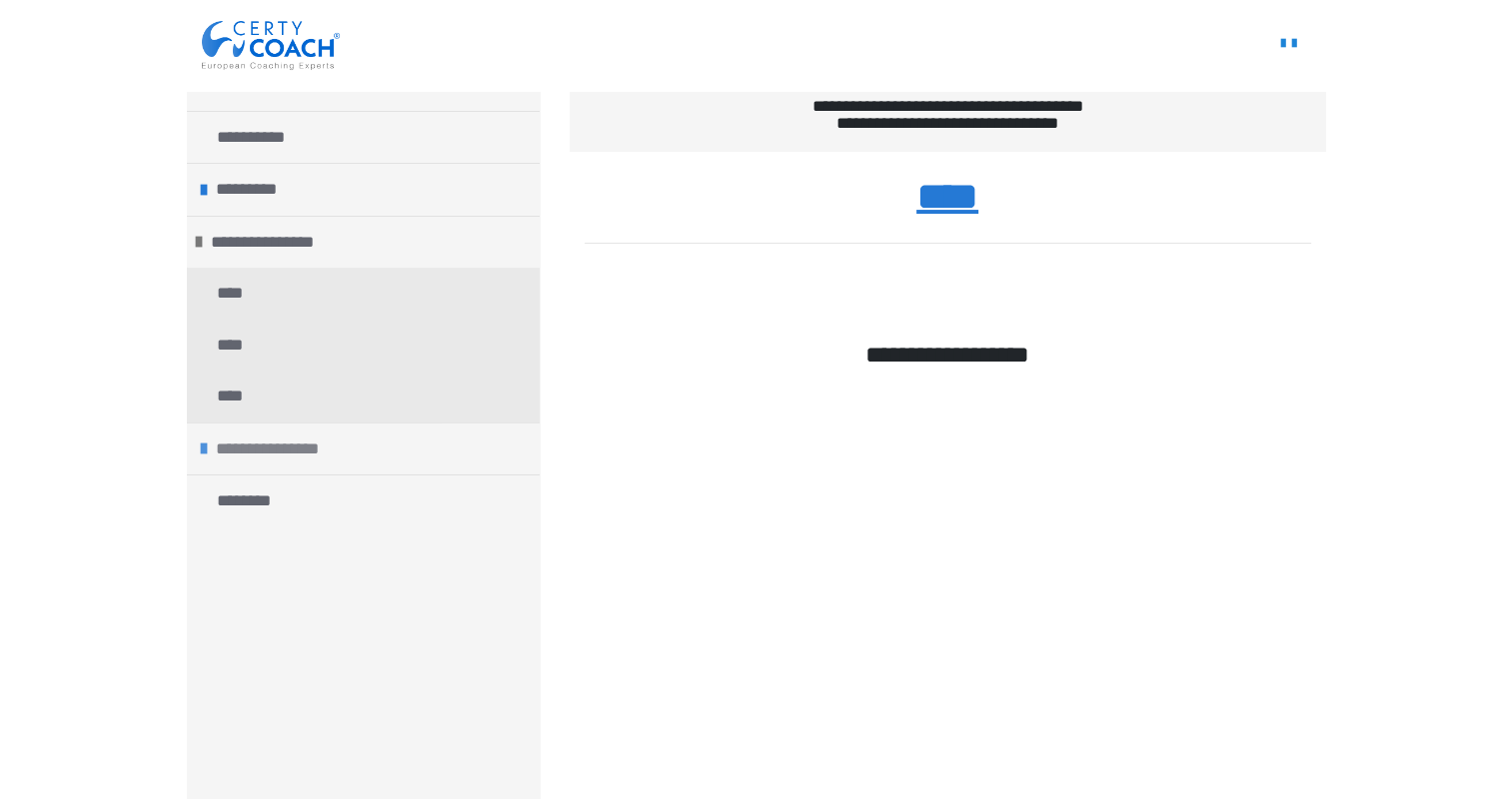 click on "**********" at bounding box center (279, 449) 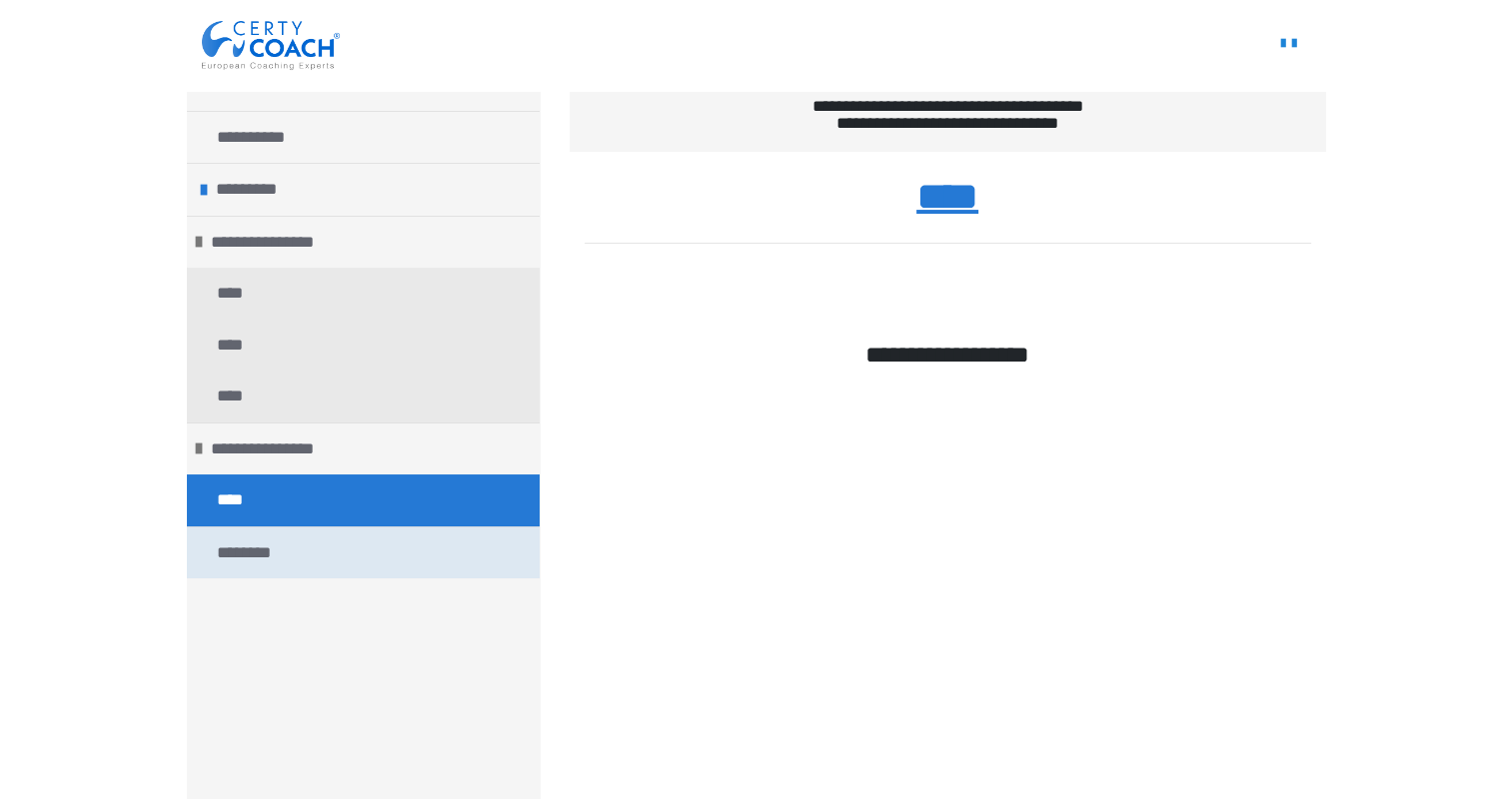 click on "********" at bounding box center [363, 552] 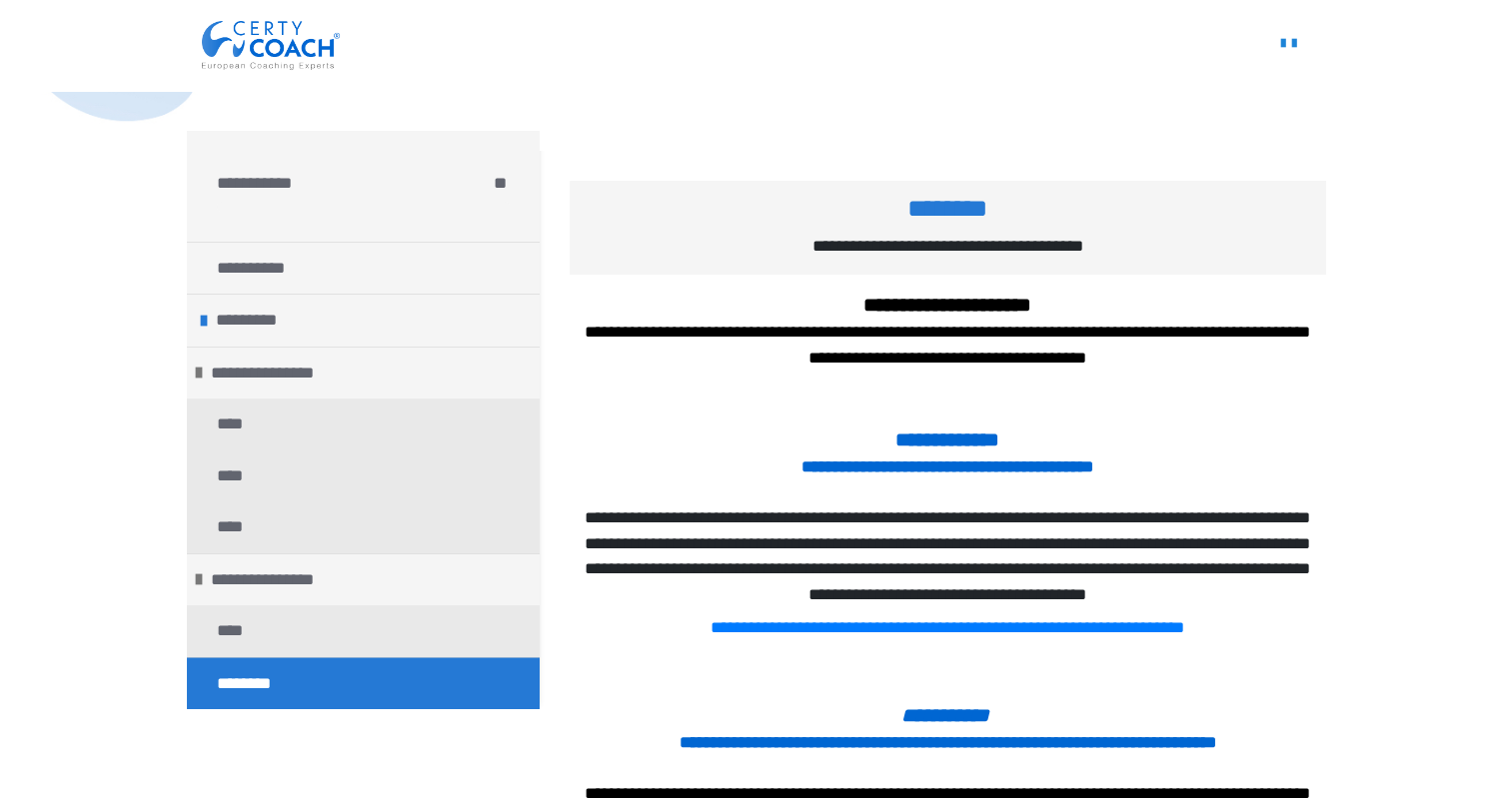 scroll, scrollTop: 222, scrollLeft: 0, axis: vertical 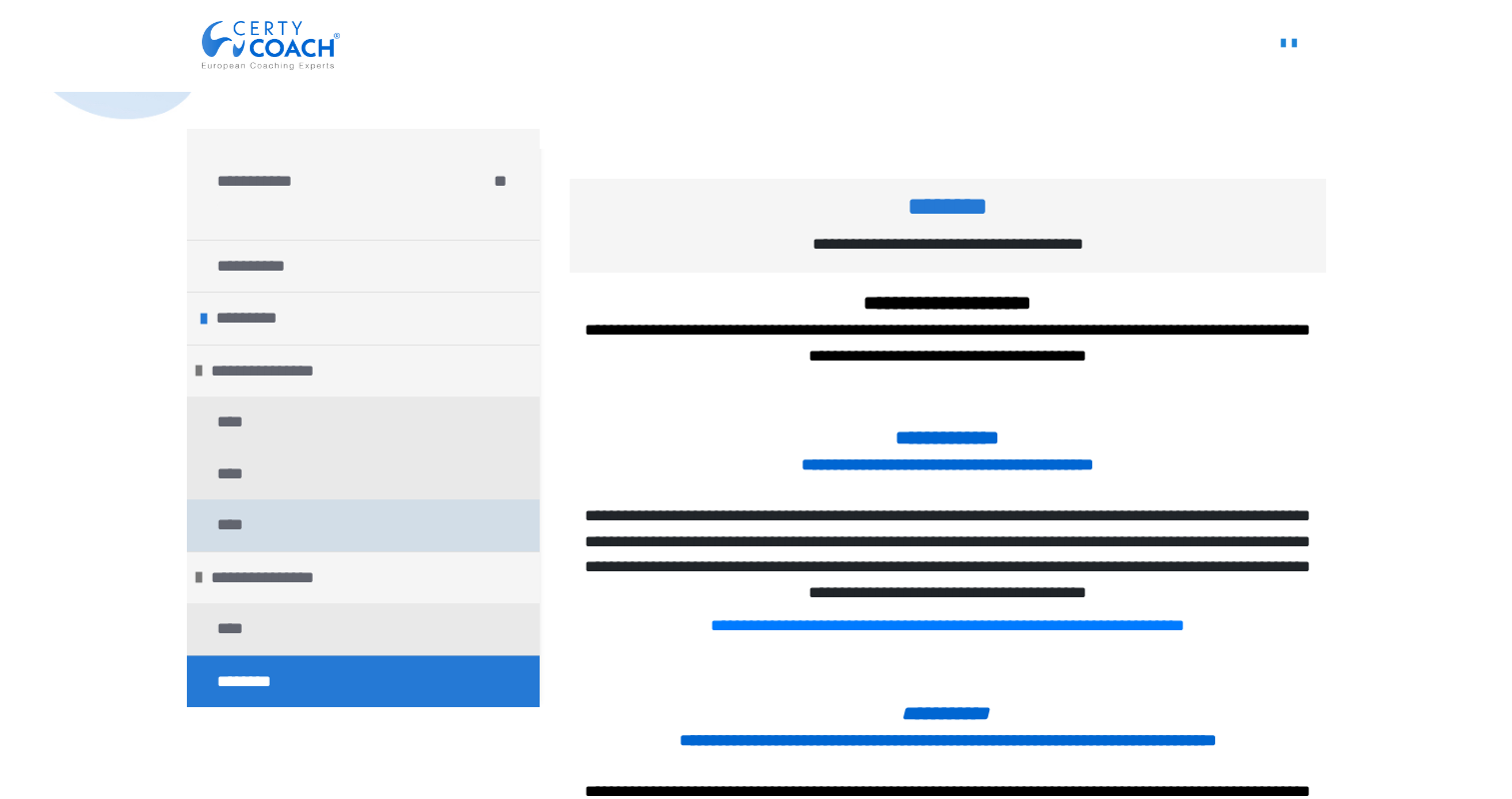 click on "****" at bounding box center (363, 525) 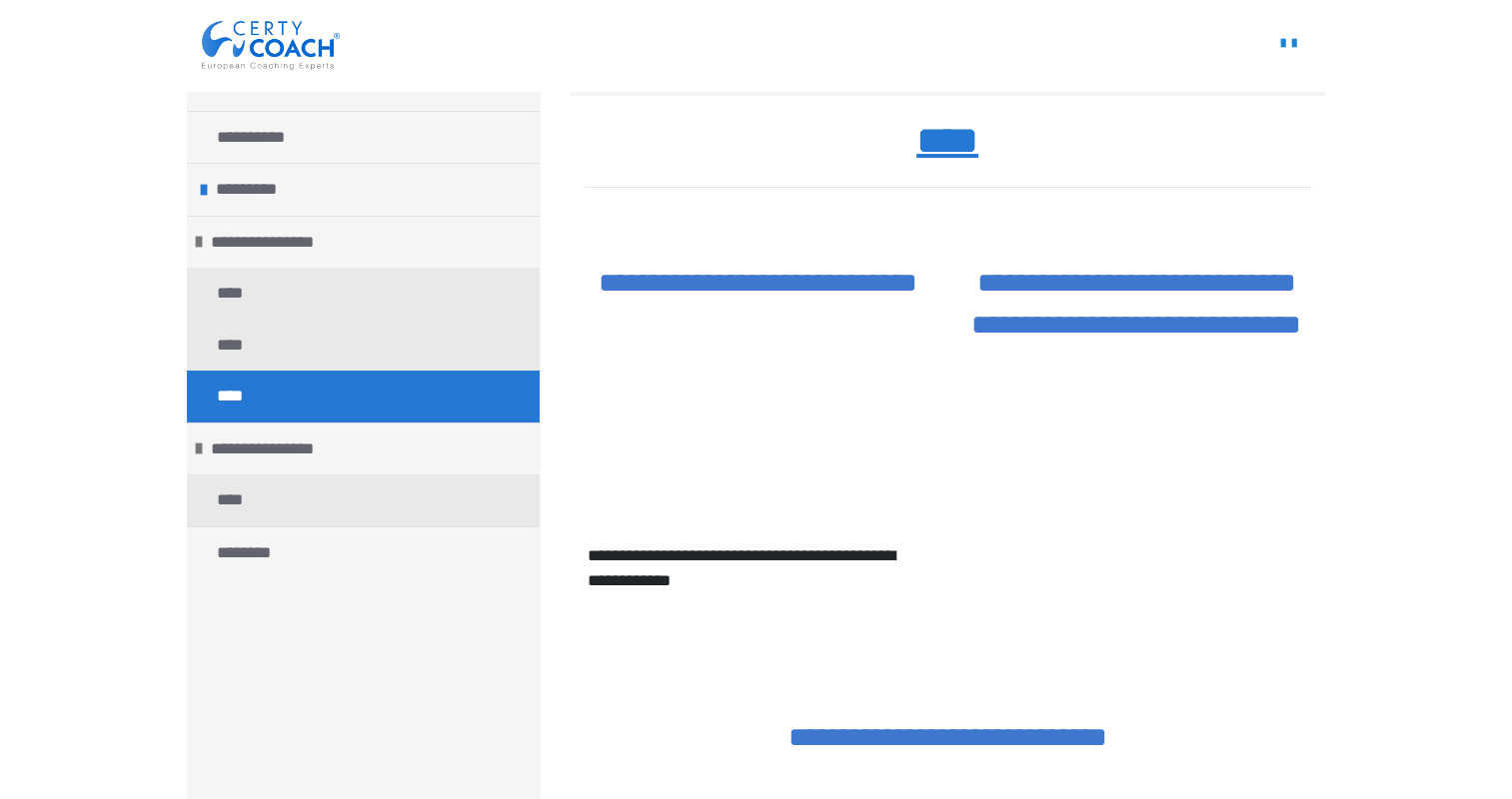 scroll, scrollTop: 426, scrollLeft: 0, axis: vertical 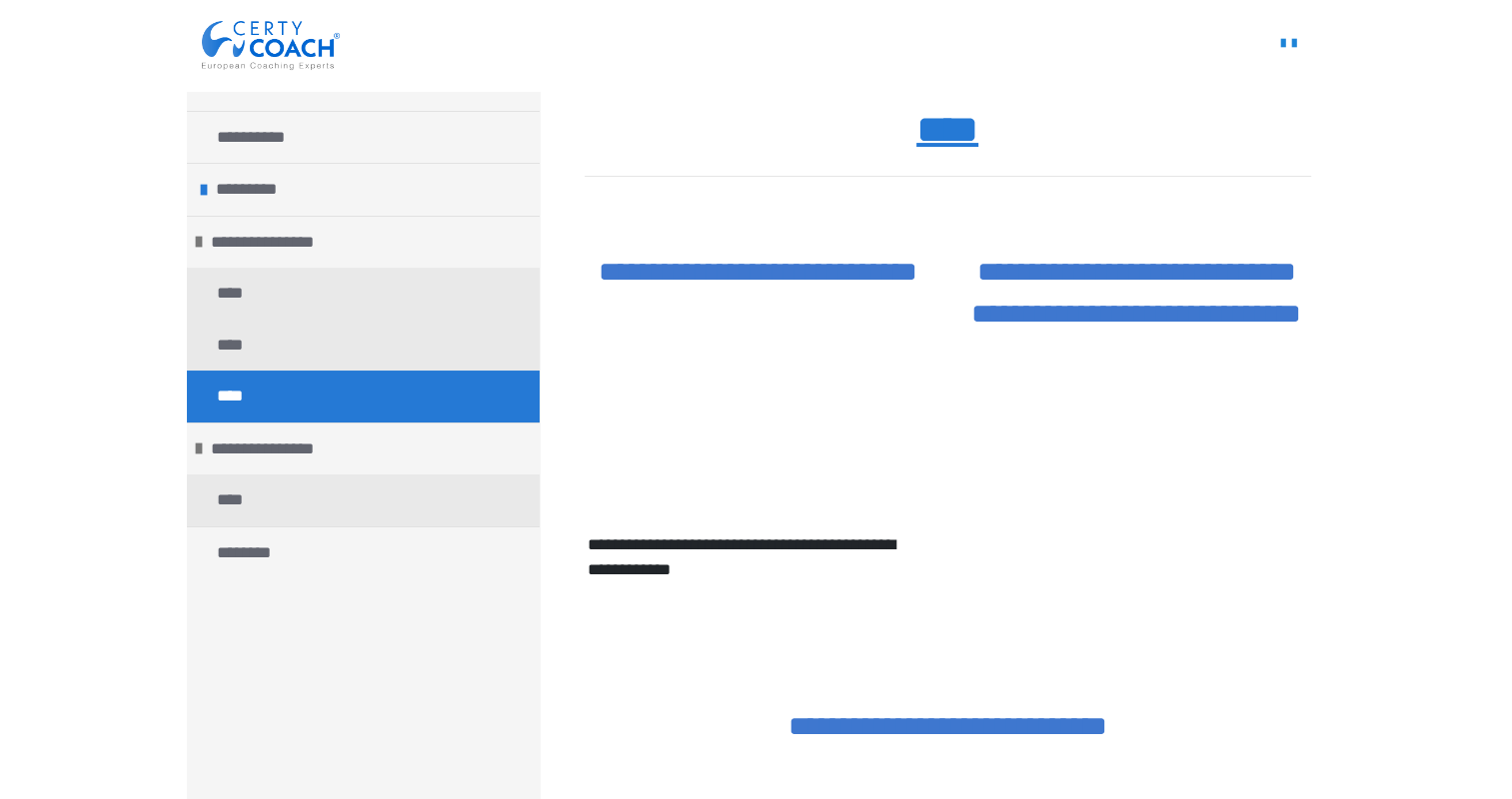 click on "**********" at bounding box center [757, 272] 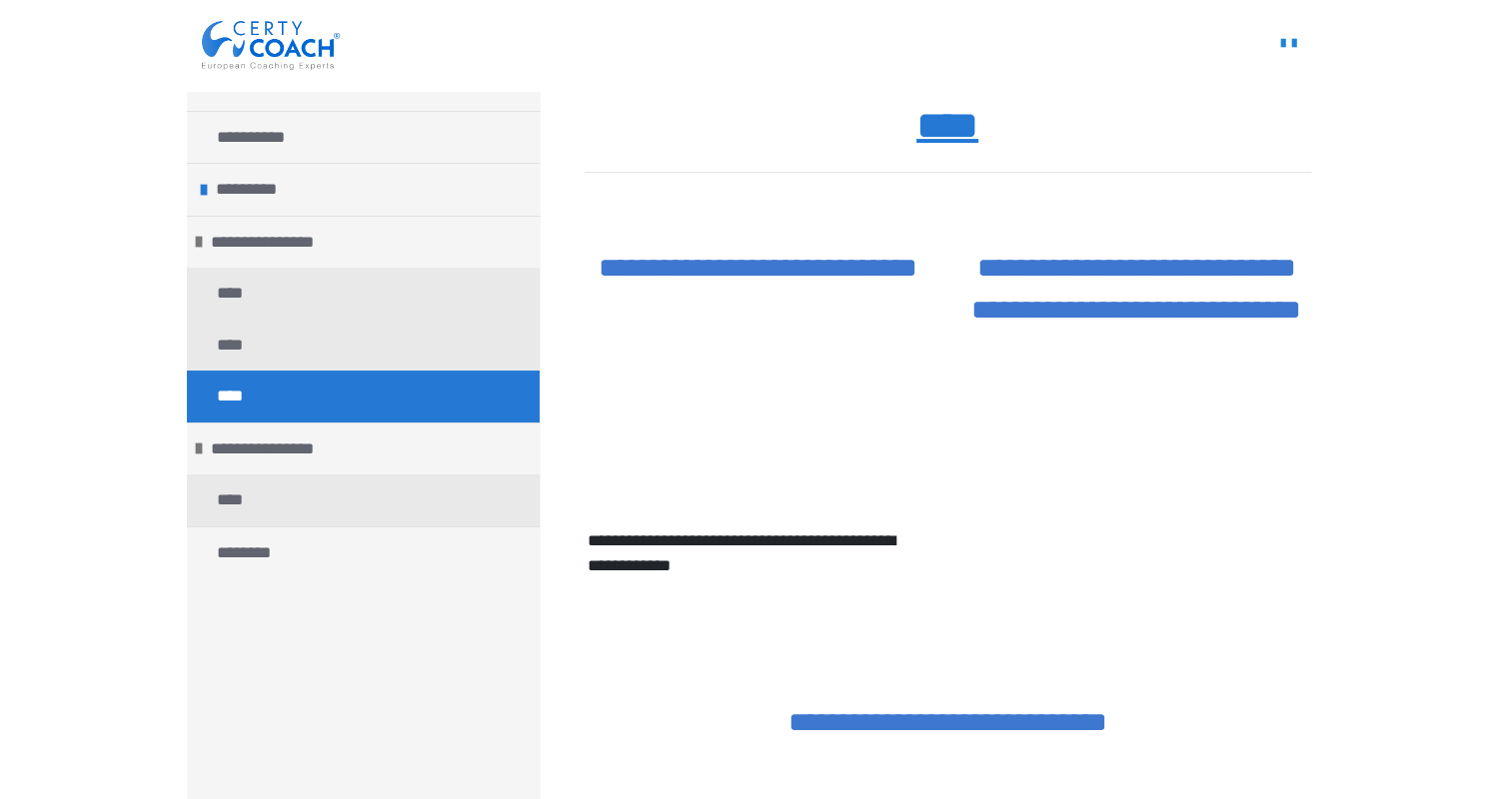 scroll, scrollTop: 433, scrollLeft: 0, axis: vertical 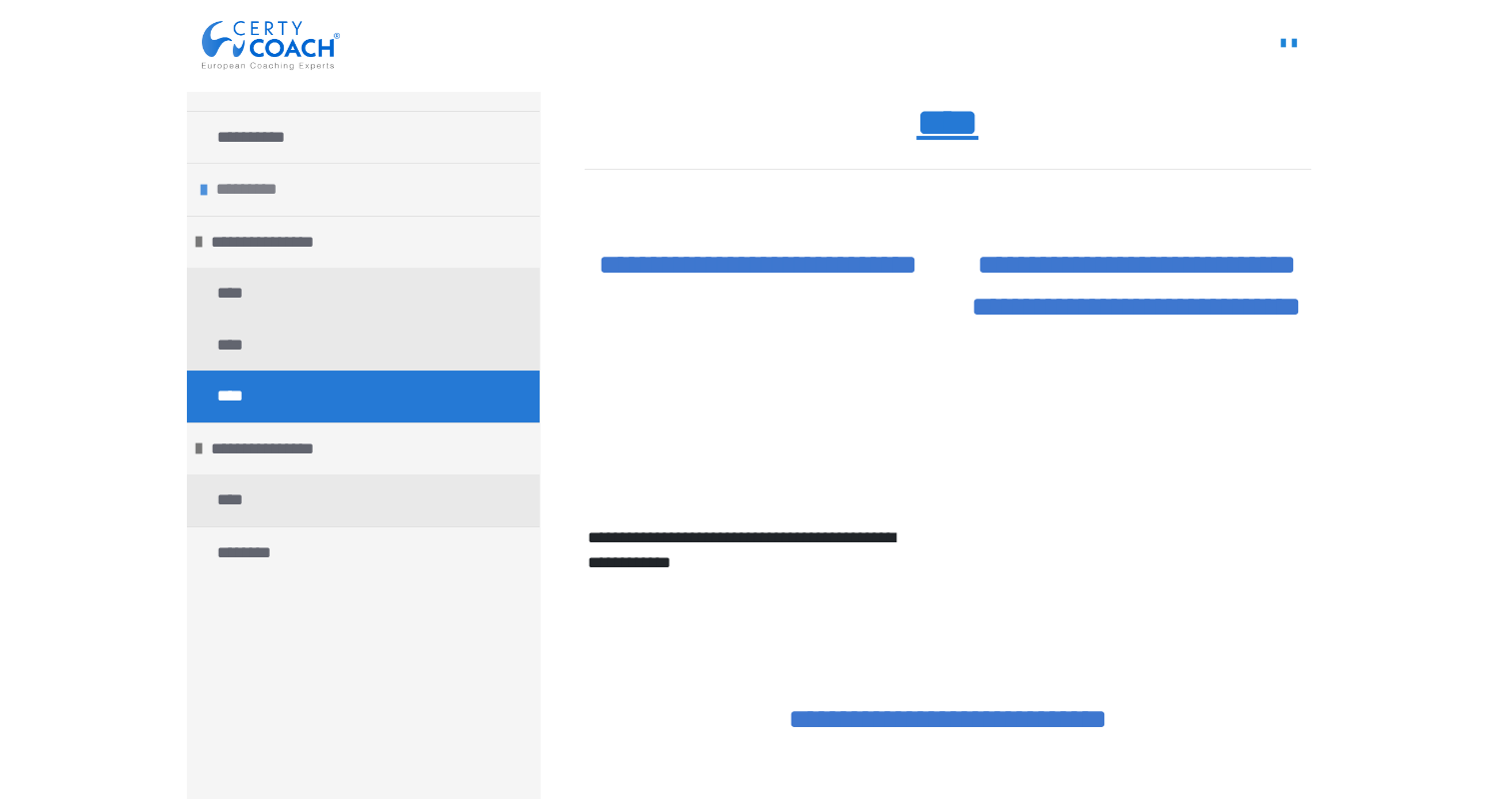 click on "*********" at bounding box center (363, 189) 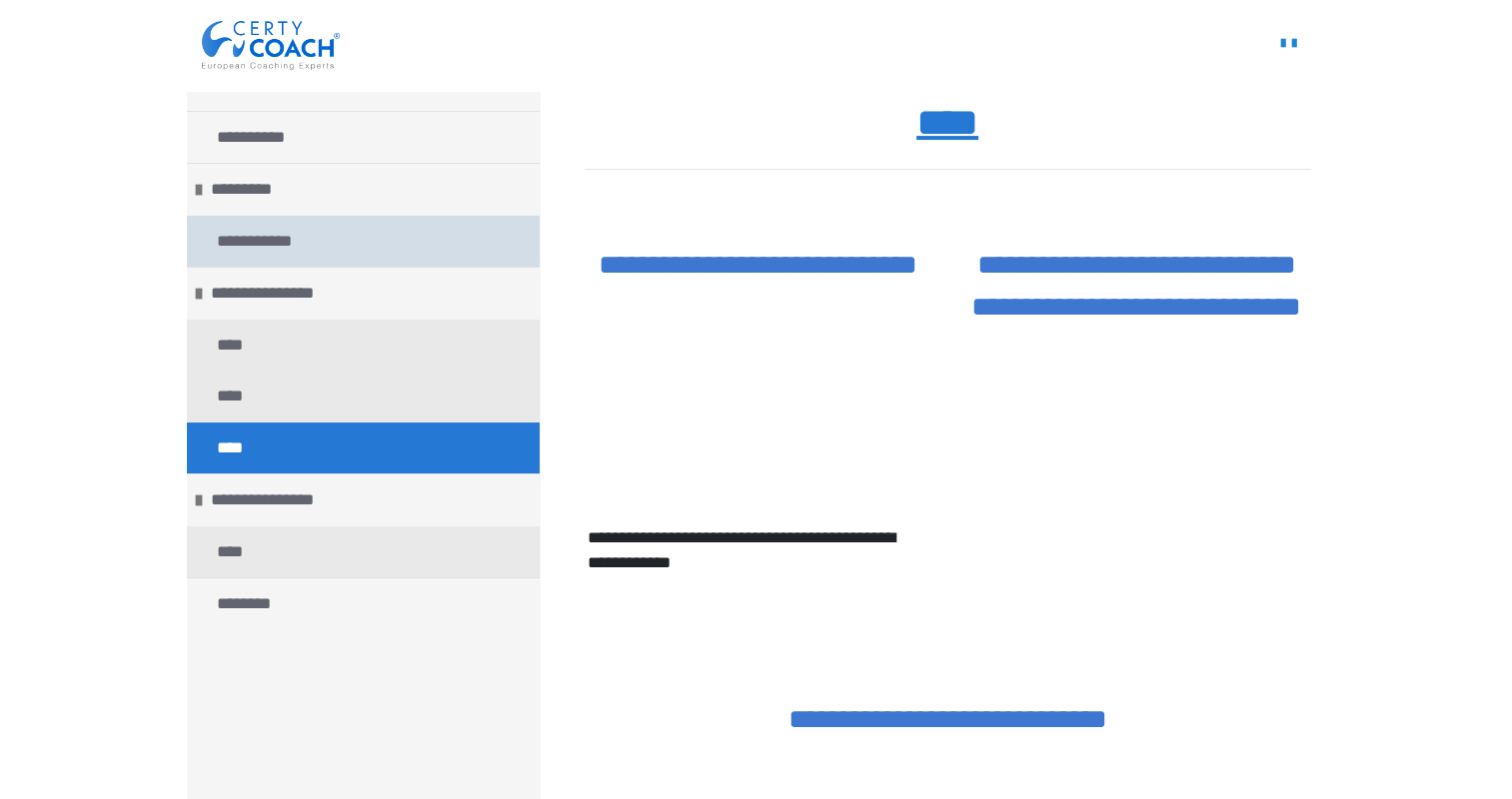 click on "**********" at bounding box center [363, 242] 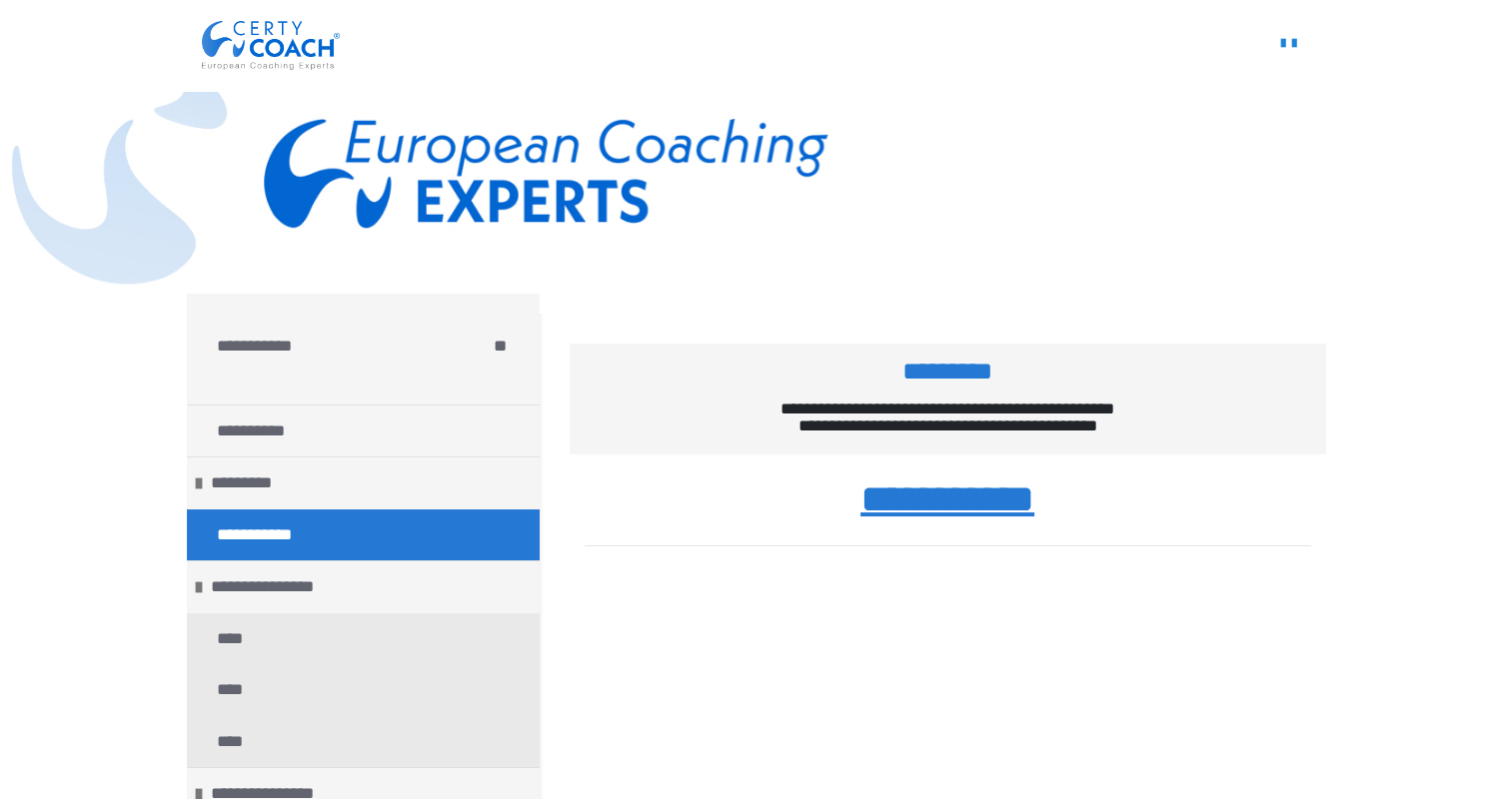 scroll, scrollTop: 0, scrollLeft: 0, axis: both 